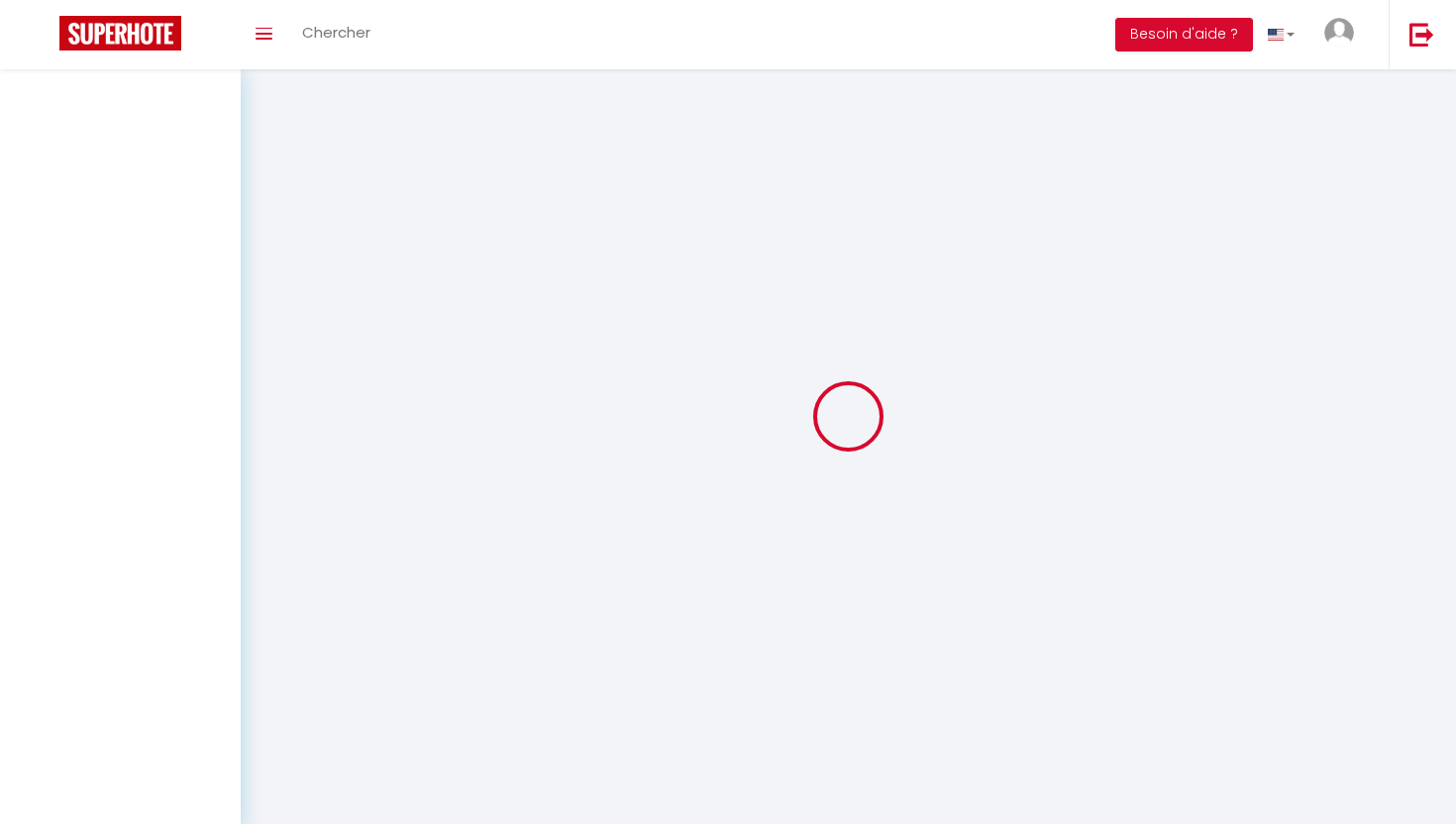 scroll, scrollTop: 0, scrollLeft: 0, axis: both 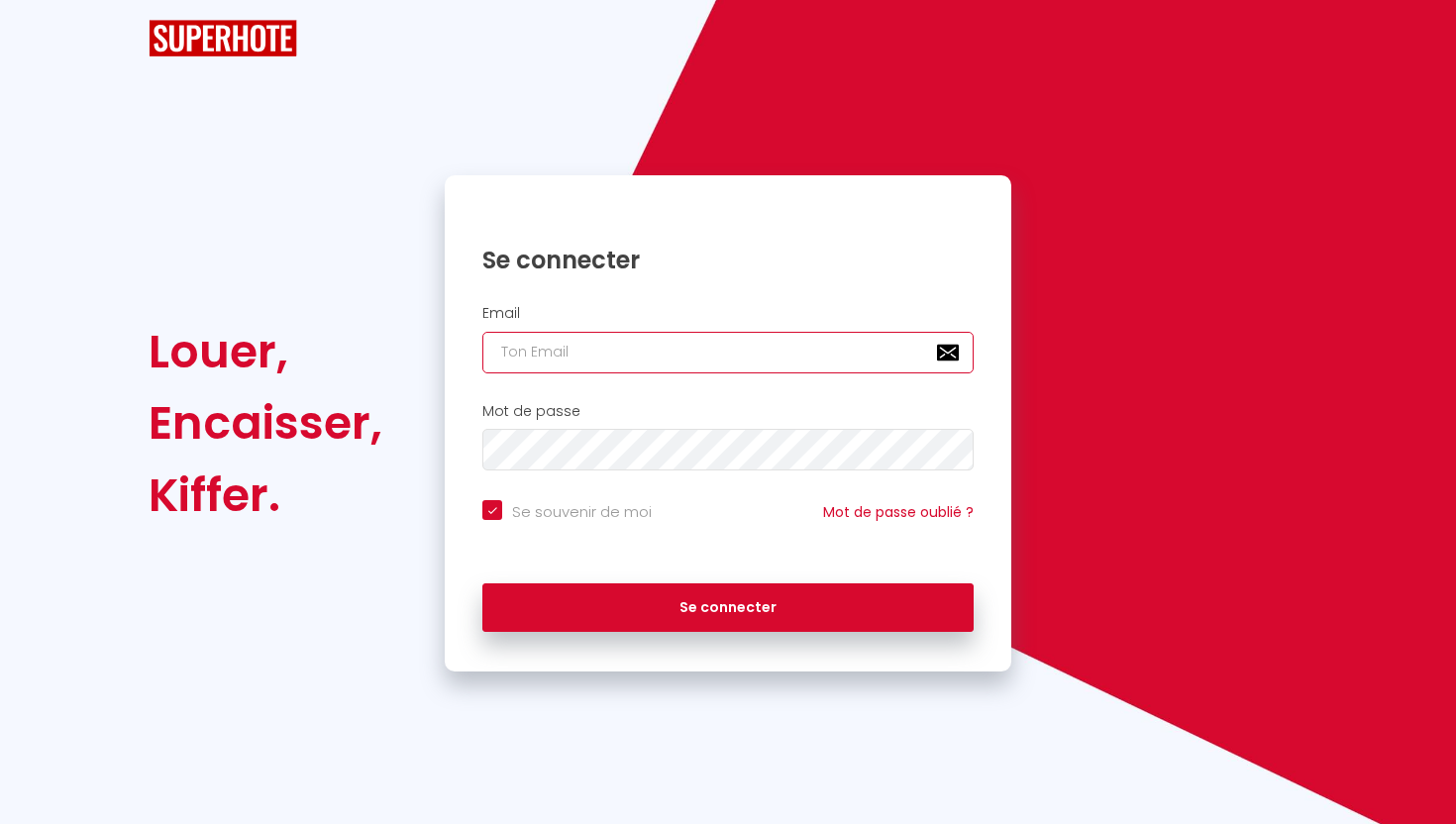 click at bounding box center (728, 353) 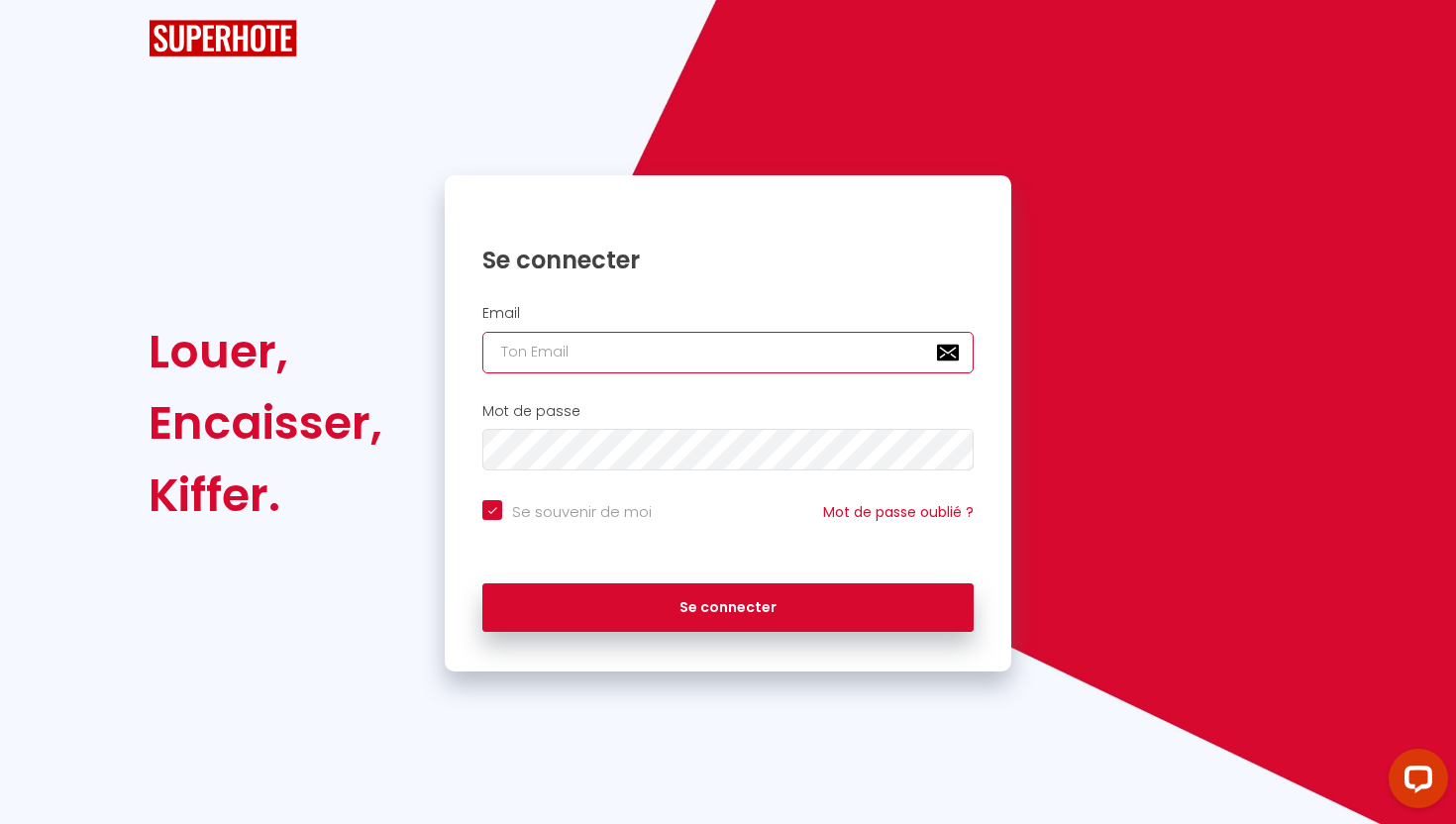 scroll, scrollTop: 0, scrollLeft: 0, axis: both 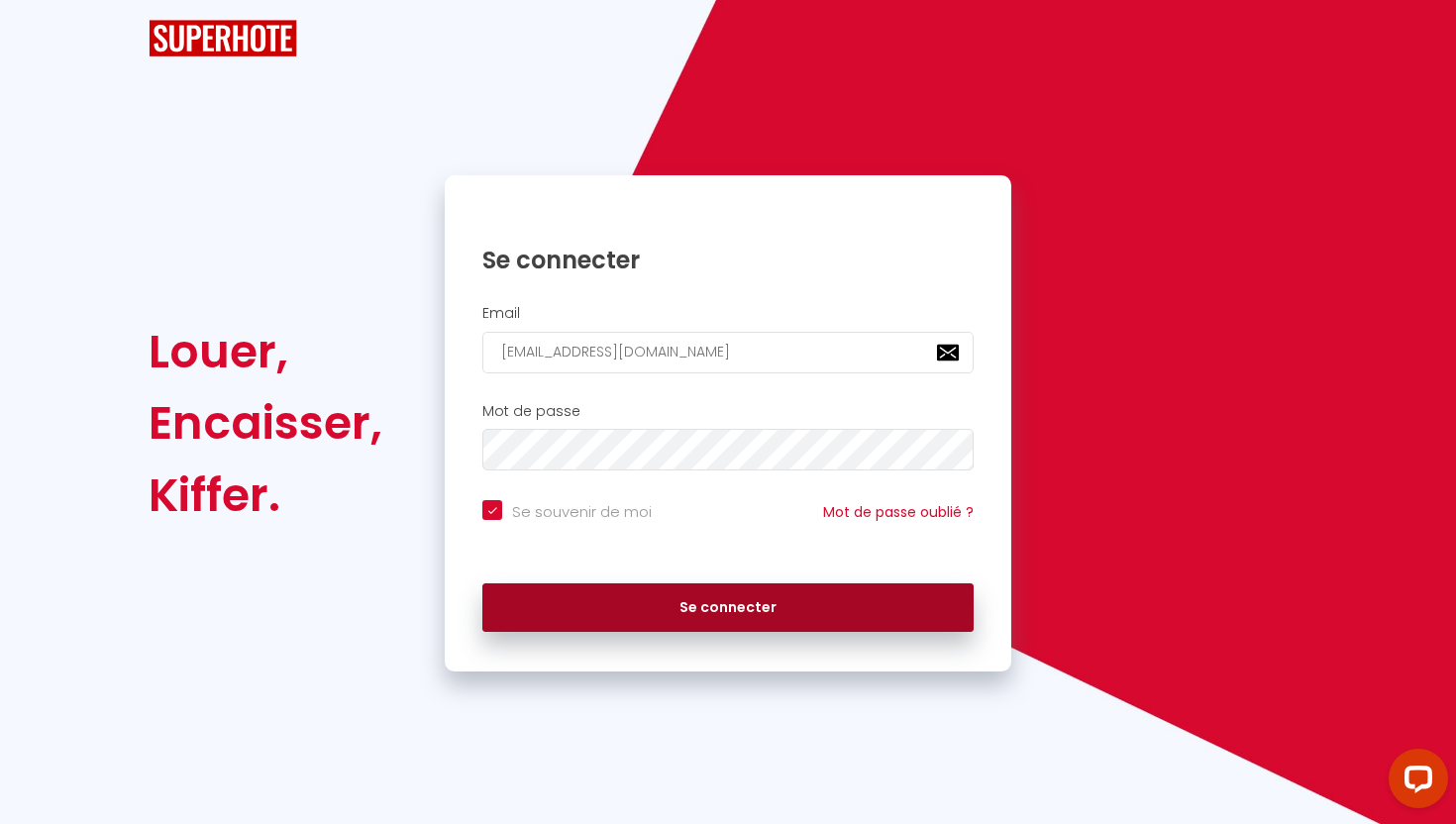 click on "Se connecter" at bounding box center (728, 608) 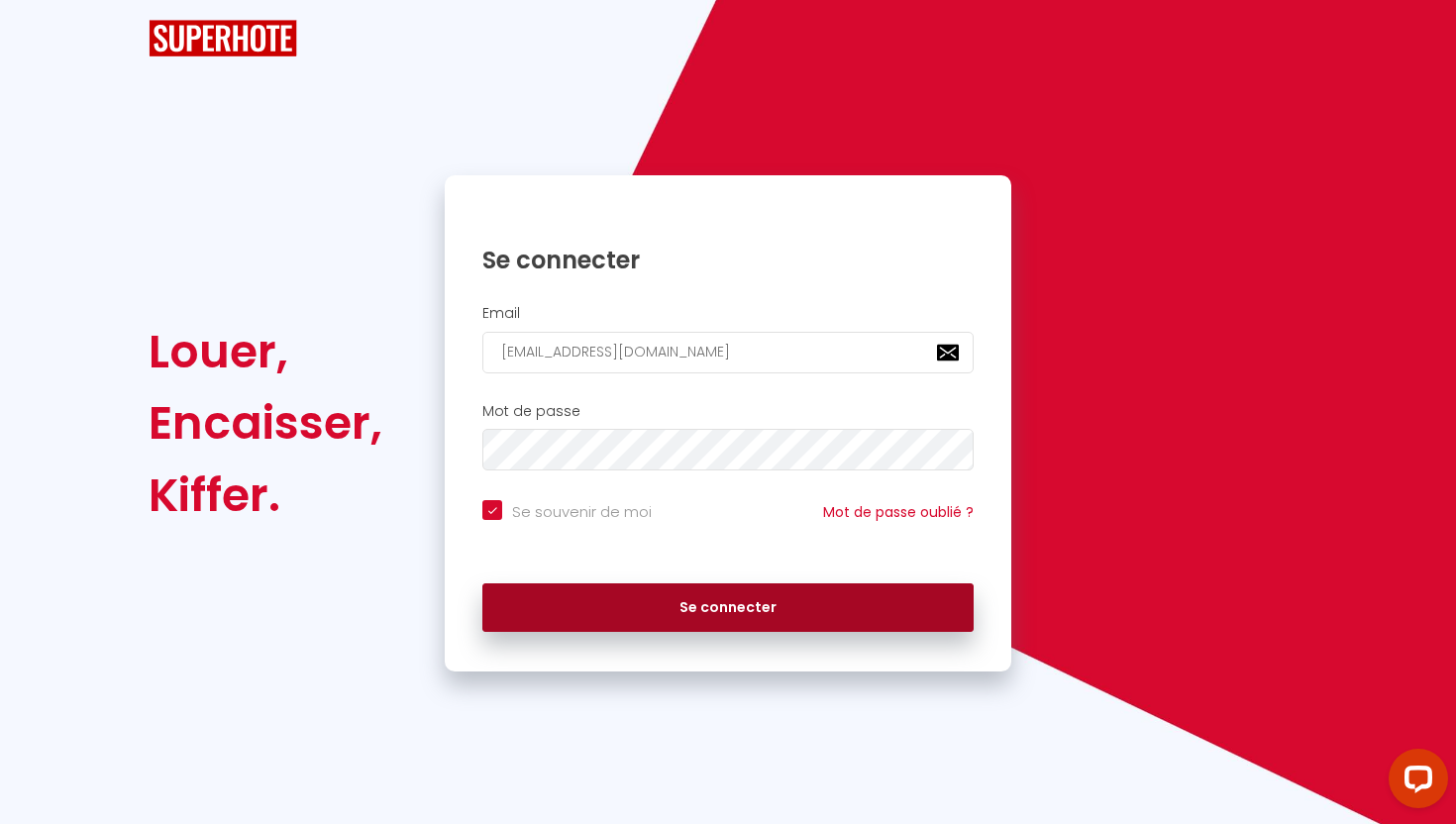 click on "Se connecter" at bounding box center [728, 608] 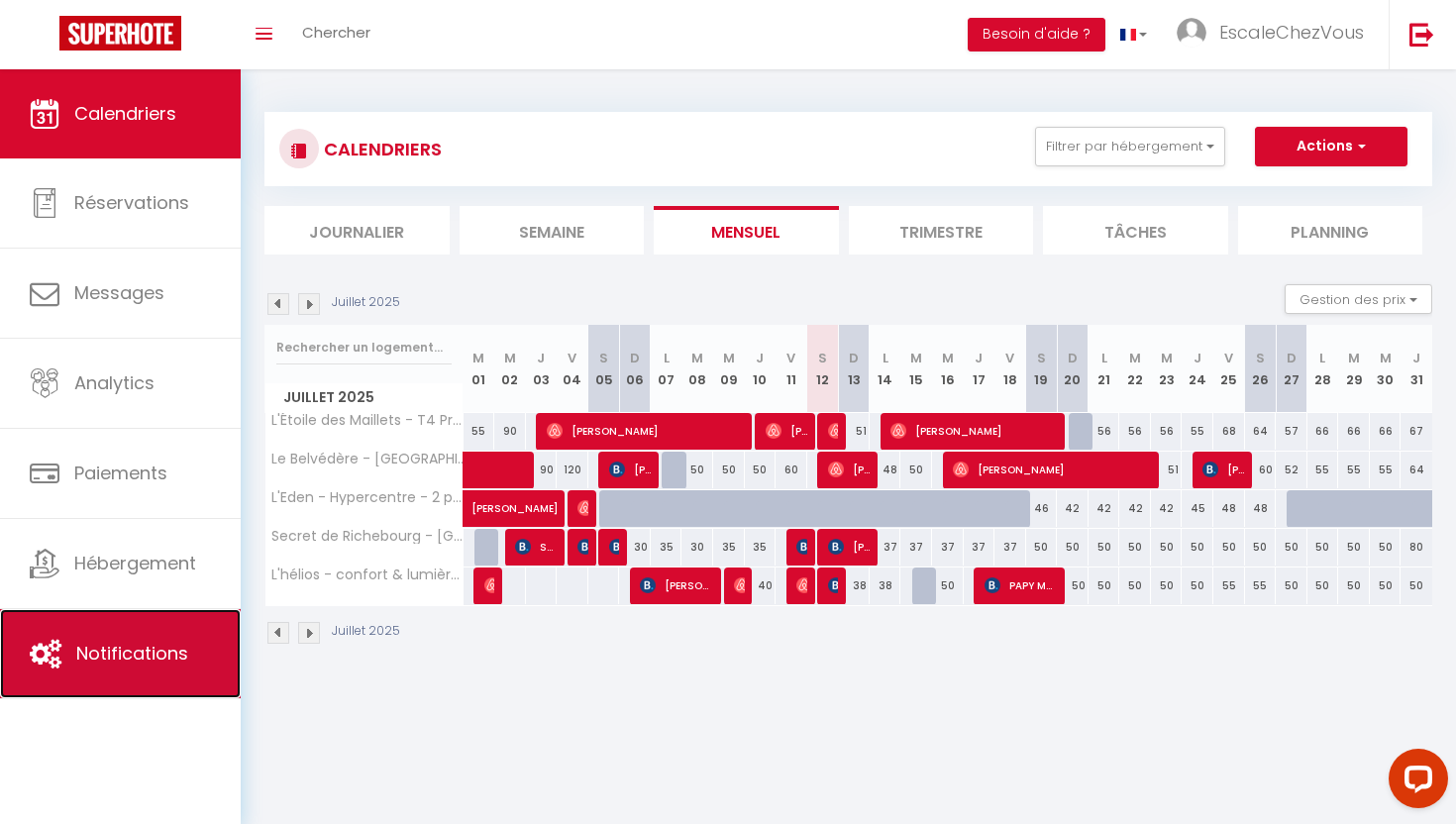 click on "Notifications" at bounding box center (132, 653) 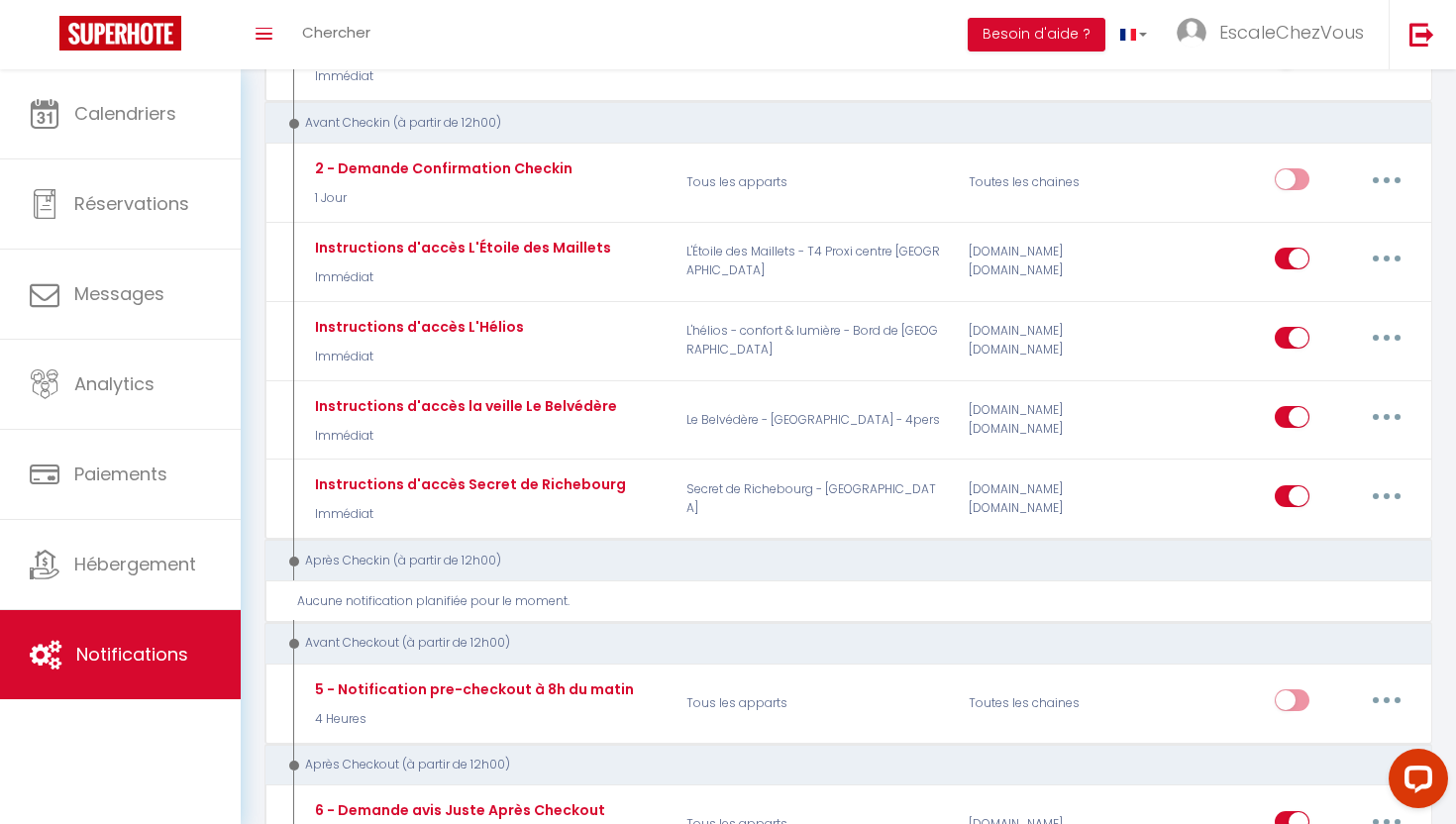 scroll, scrollTop: 0, scrollLeft: 0, axis: both 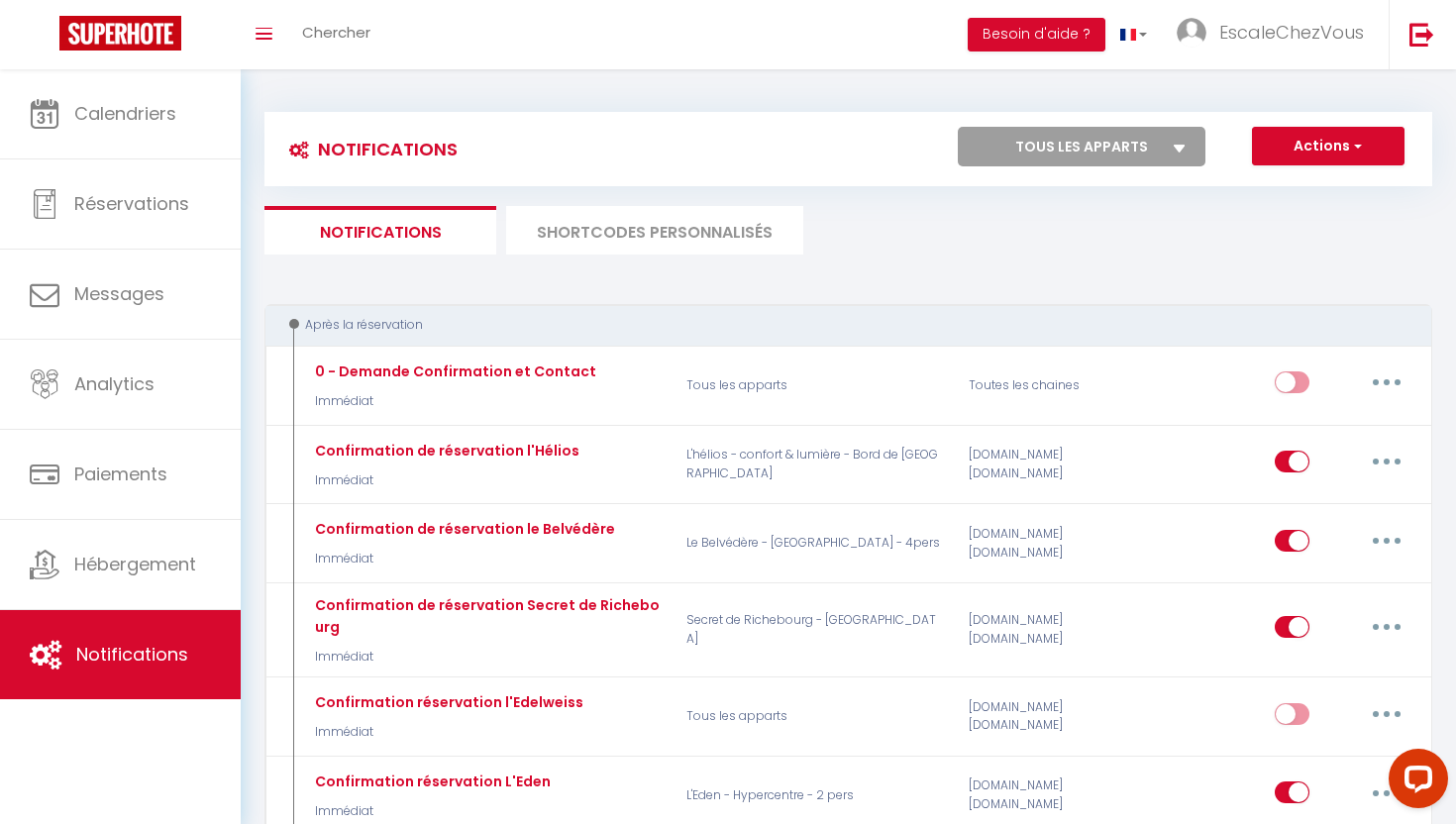 click on "Tous les apparts    L'Eden - Hypercentre - 2 pers L'hélios - confort & lumière - Bord de Sarthe Le Belvédère - Bord de Sarthe - 4pers Secret de Richebourg - Cœur du Mans L'Étoile des Maillets - [GEOGRAPHIC_DATA]" at bounding box center [1082, 147] 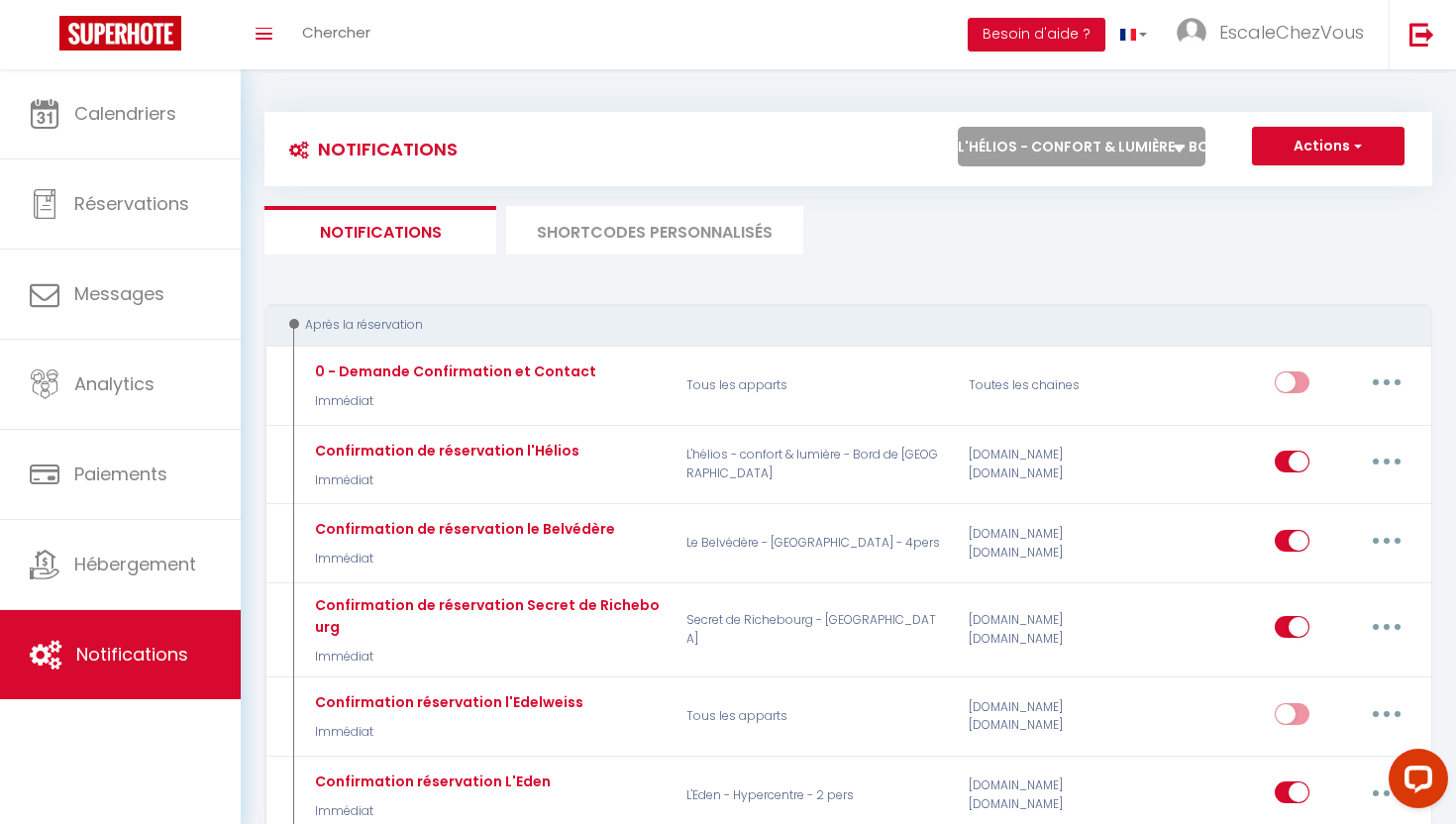 checkbox on "false" 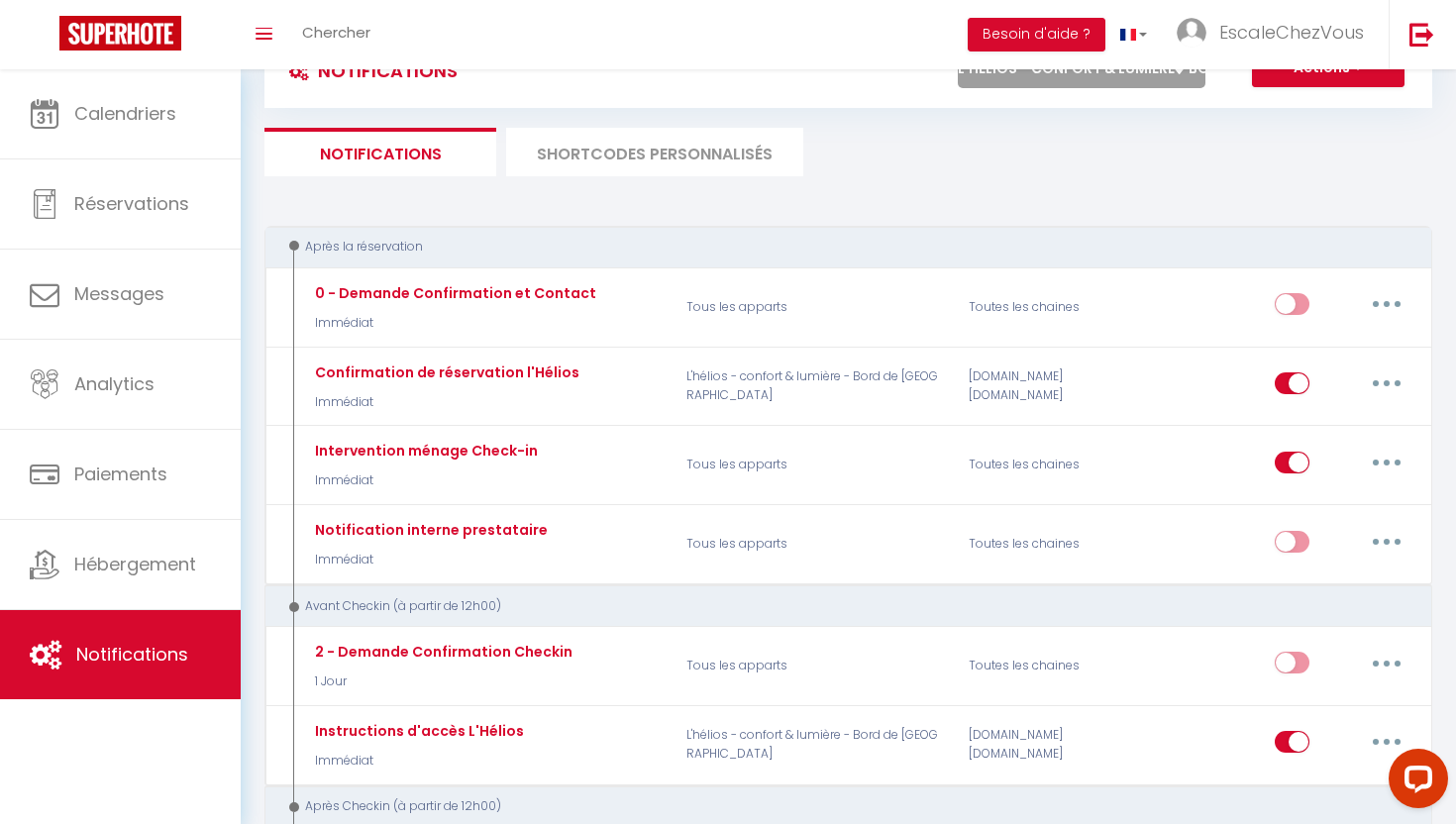 scroll, scrollTop: 79, scrollLeft: 0, axis: vertical 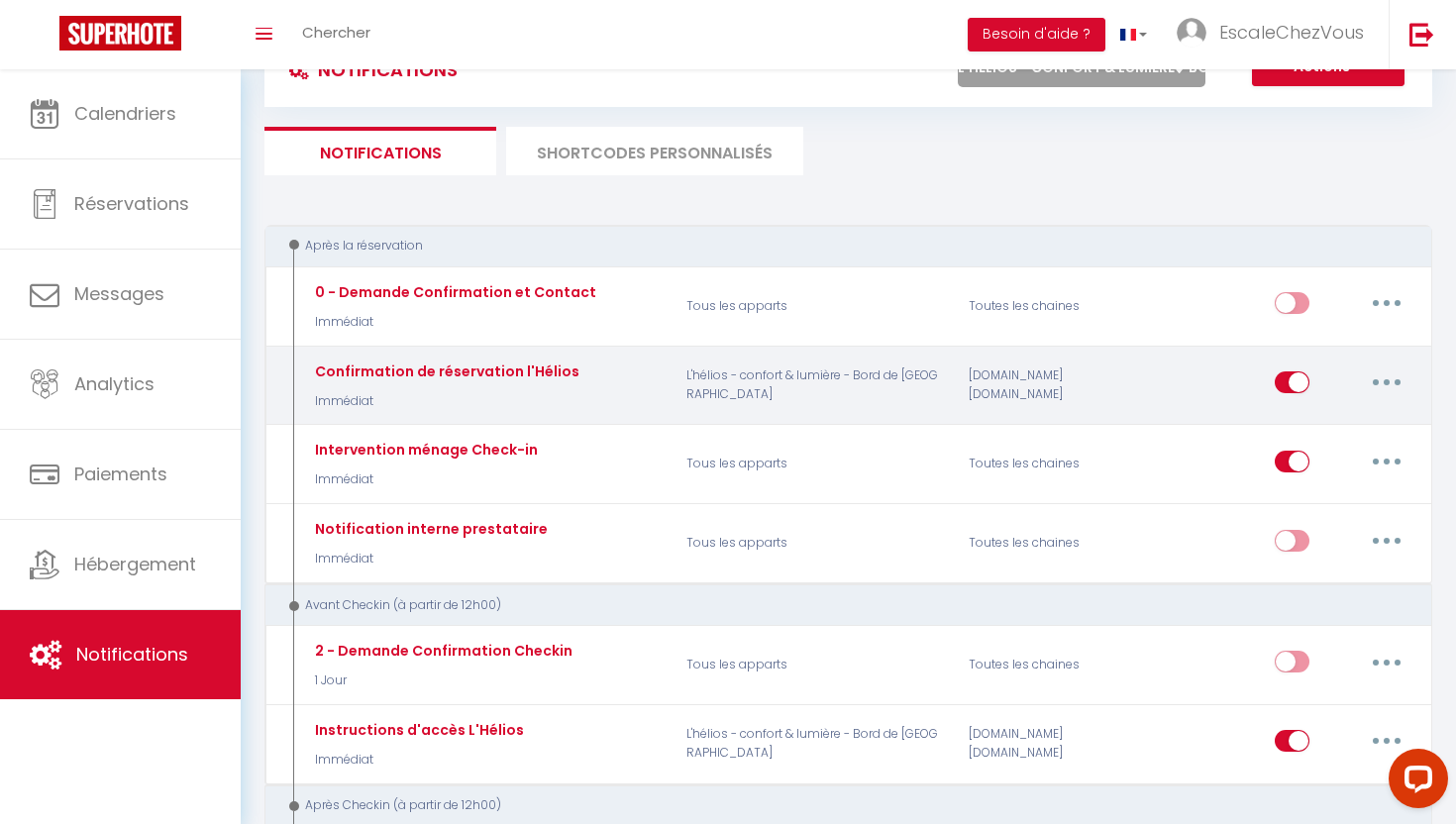 click at bounding box center [1387, 382] 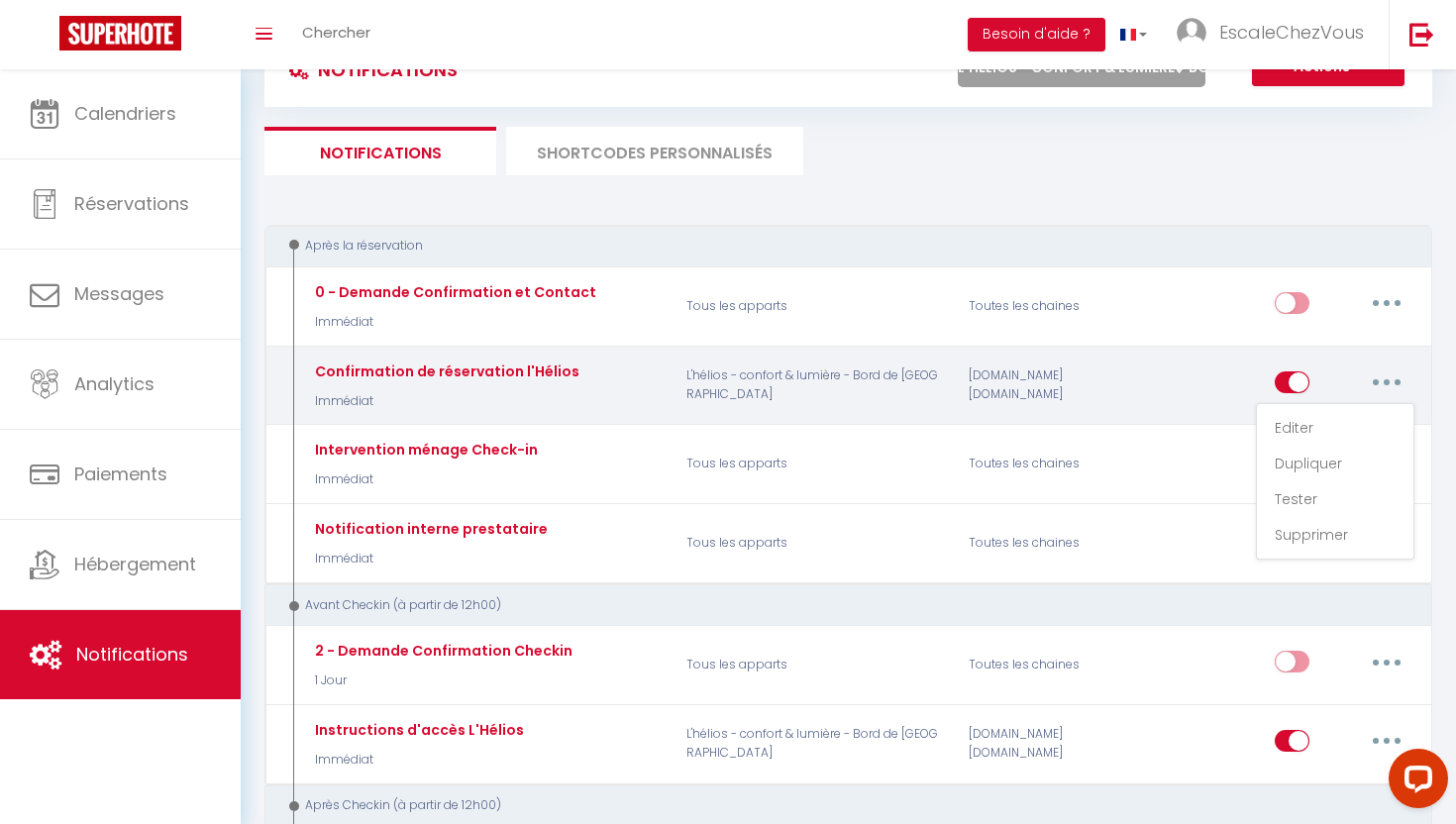 click on "Editer   Dupliquer   Tester   Supprimer" at bounding box center [1335, 481] 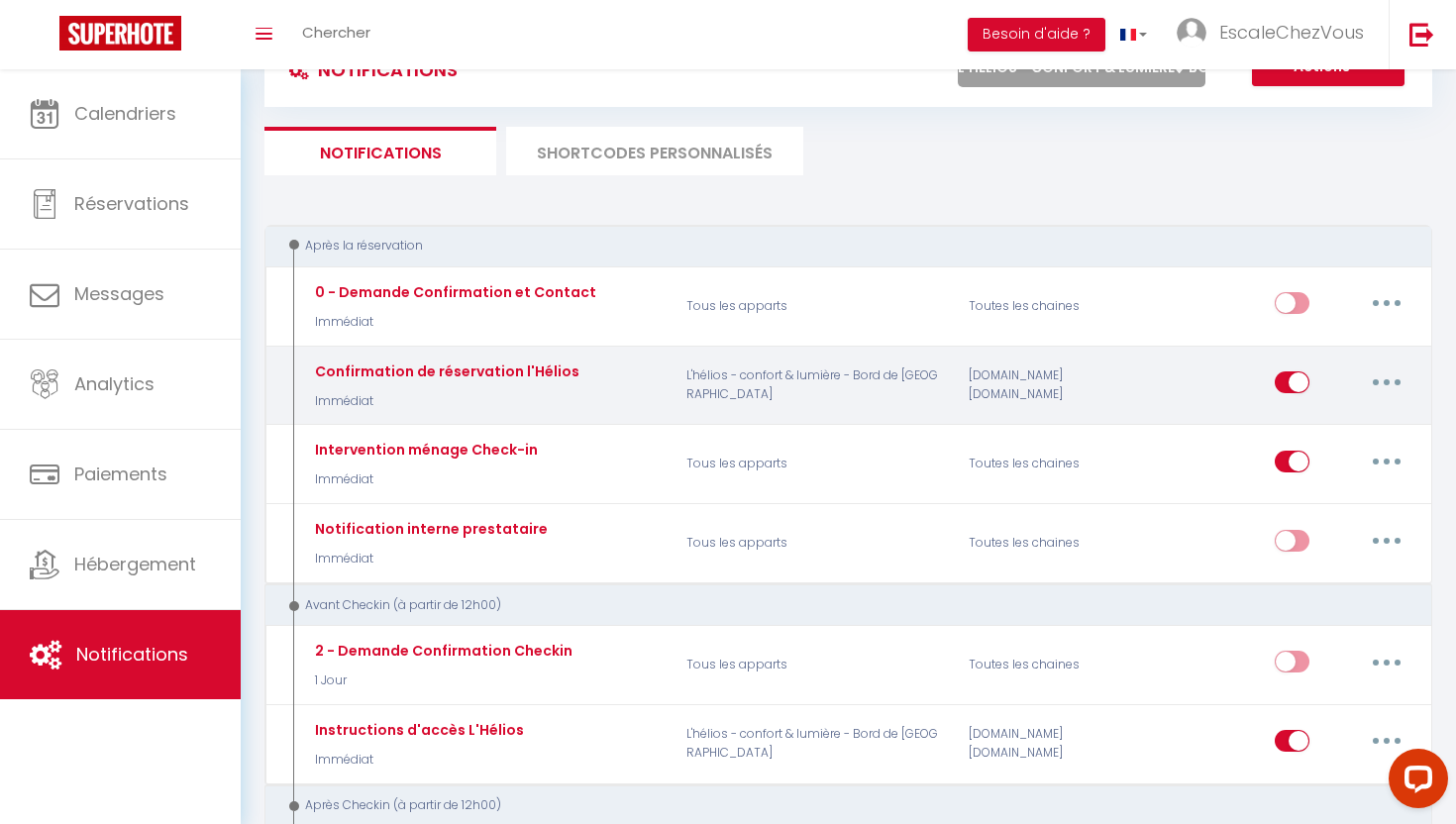 click at bounding box center [1387, 382] 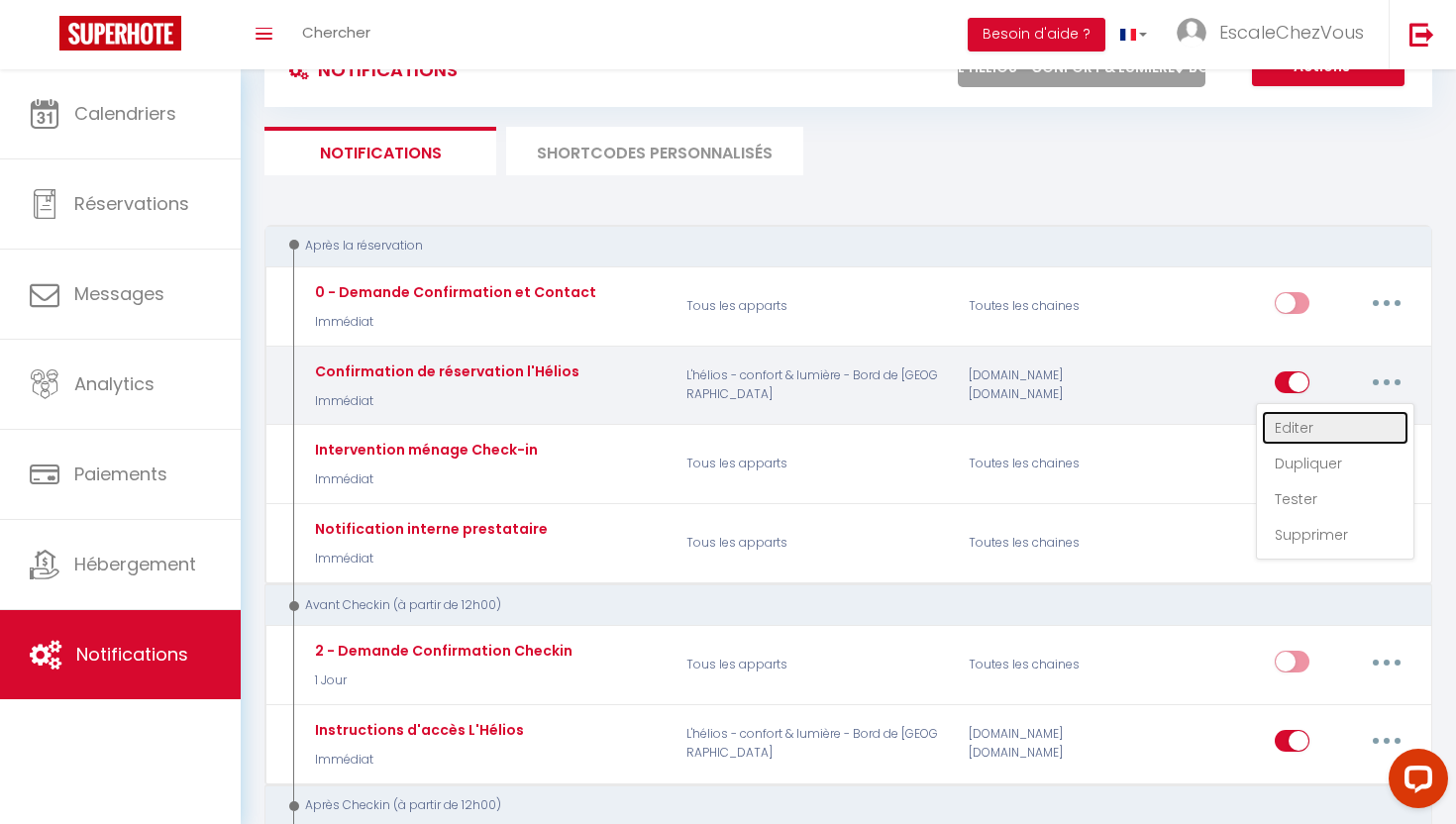 click on "Editer" at bounding box center [1335, 428] 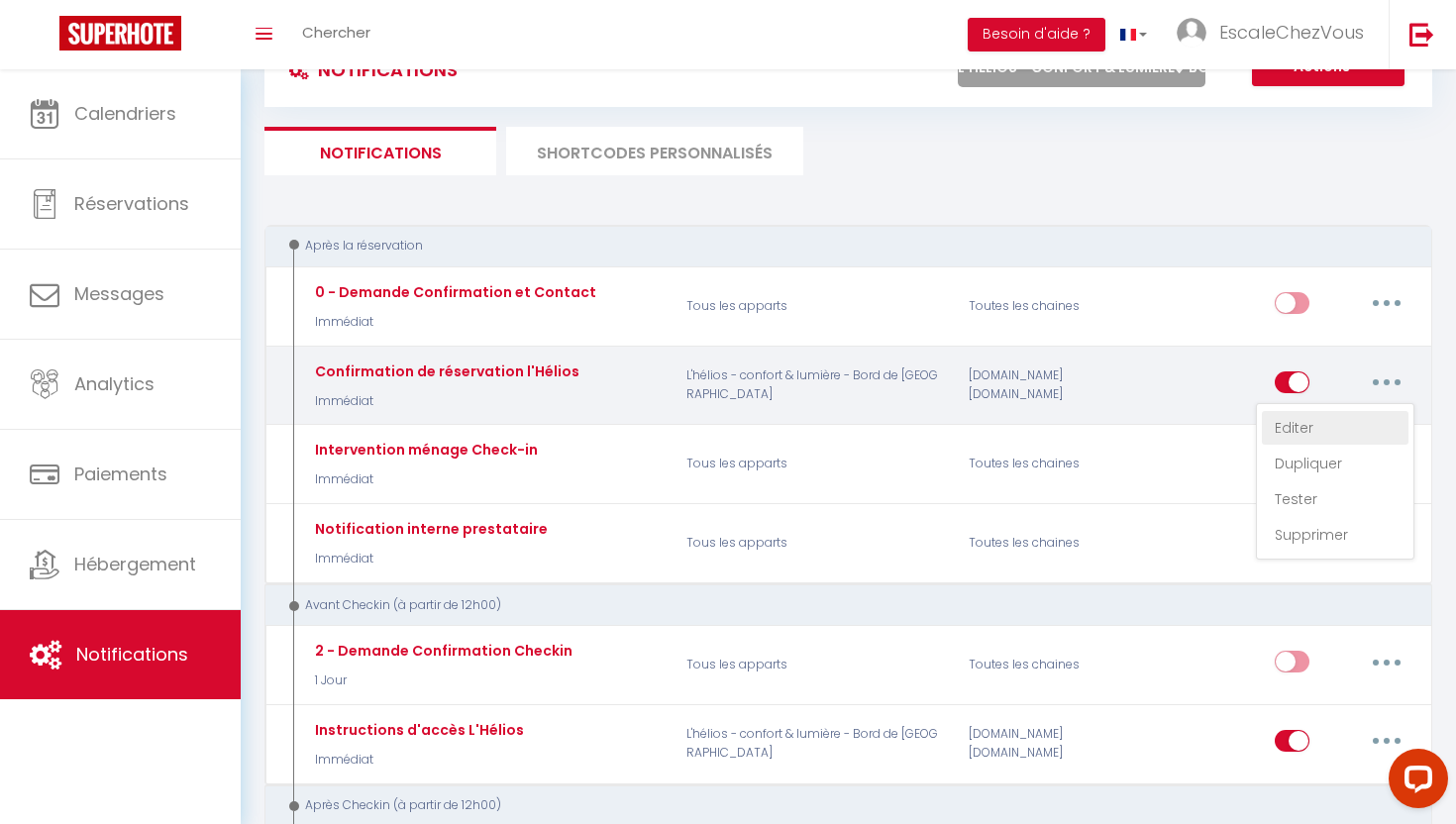 select on "if_booking_is_paid" 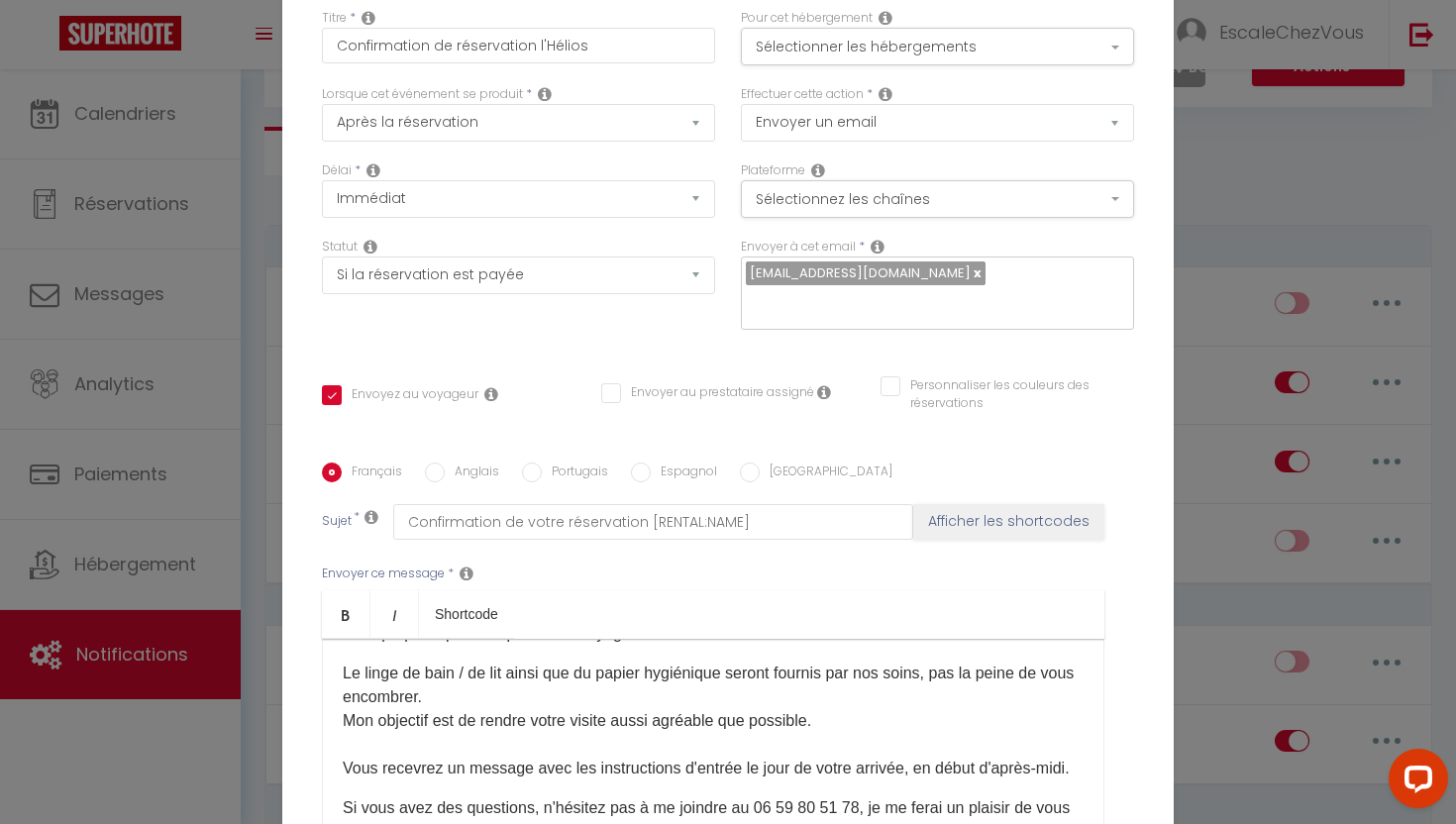 scroll, scrollTop: 370, scrollLeft: 0, axis: vertical 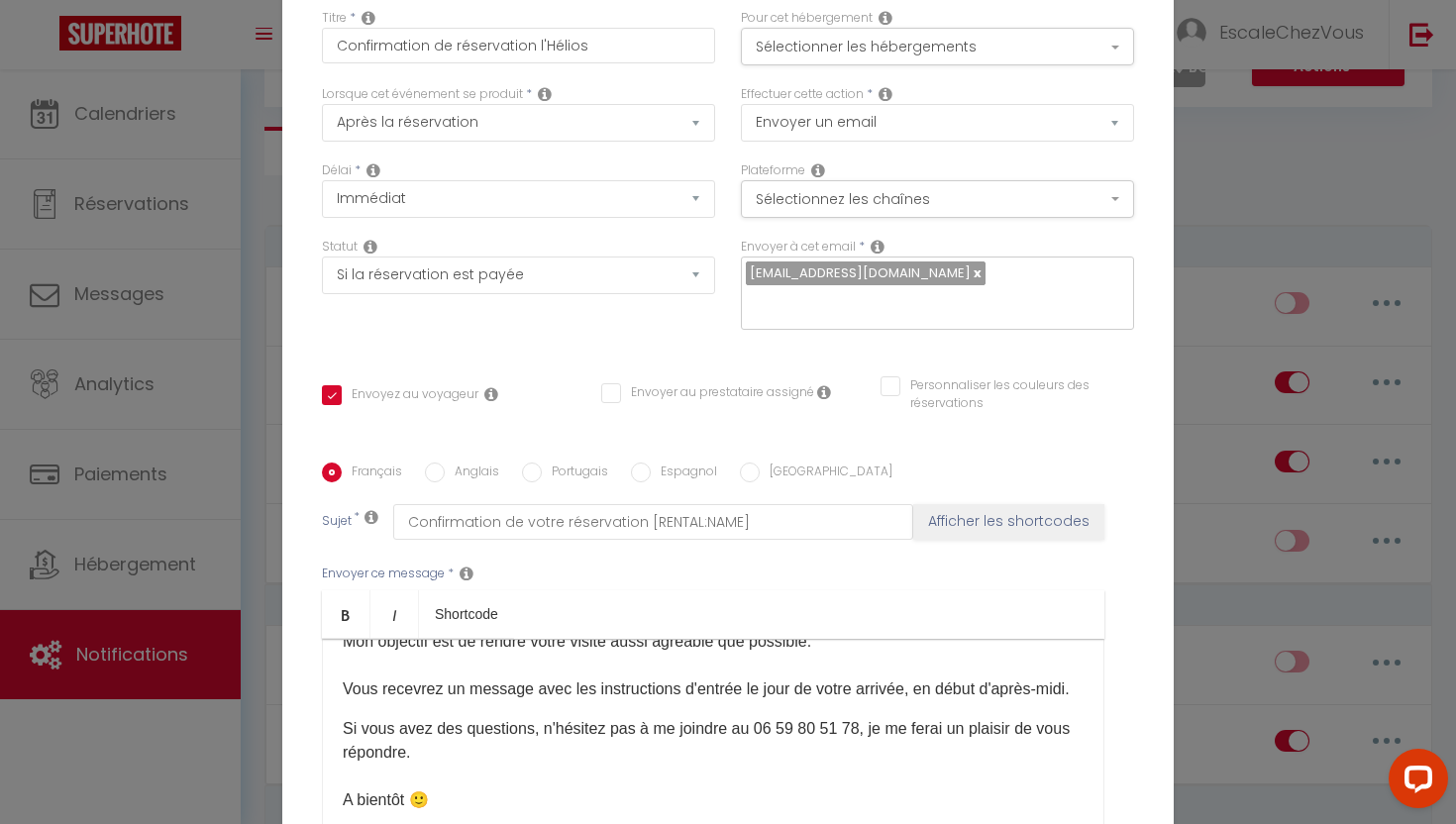 click on "Modifier la notification   ×   Titre   *     Confirmation de réservation l'Hélios   Pour cet hébergement
Sélectionner les hébergements
Tous les apparts
Autres
L'Eden - Hypercentre - 2 pers
L'hélios - confort & lumière - Bord de [GEOGRAPHIC_DATA]
Le Belvédère - [GEOGRAPHIC_DATA] - 4pers
Secret de Richebourg - [GEOGRAPHIC_DATA]
L'Étoile des Maillets - T4 Proxi centre du Mans
Lorsque cet événement se produit   *      Après la réservation   Température   Co2" at bounding box center [728, 412] 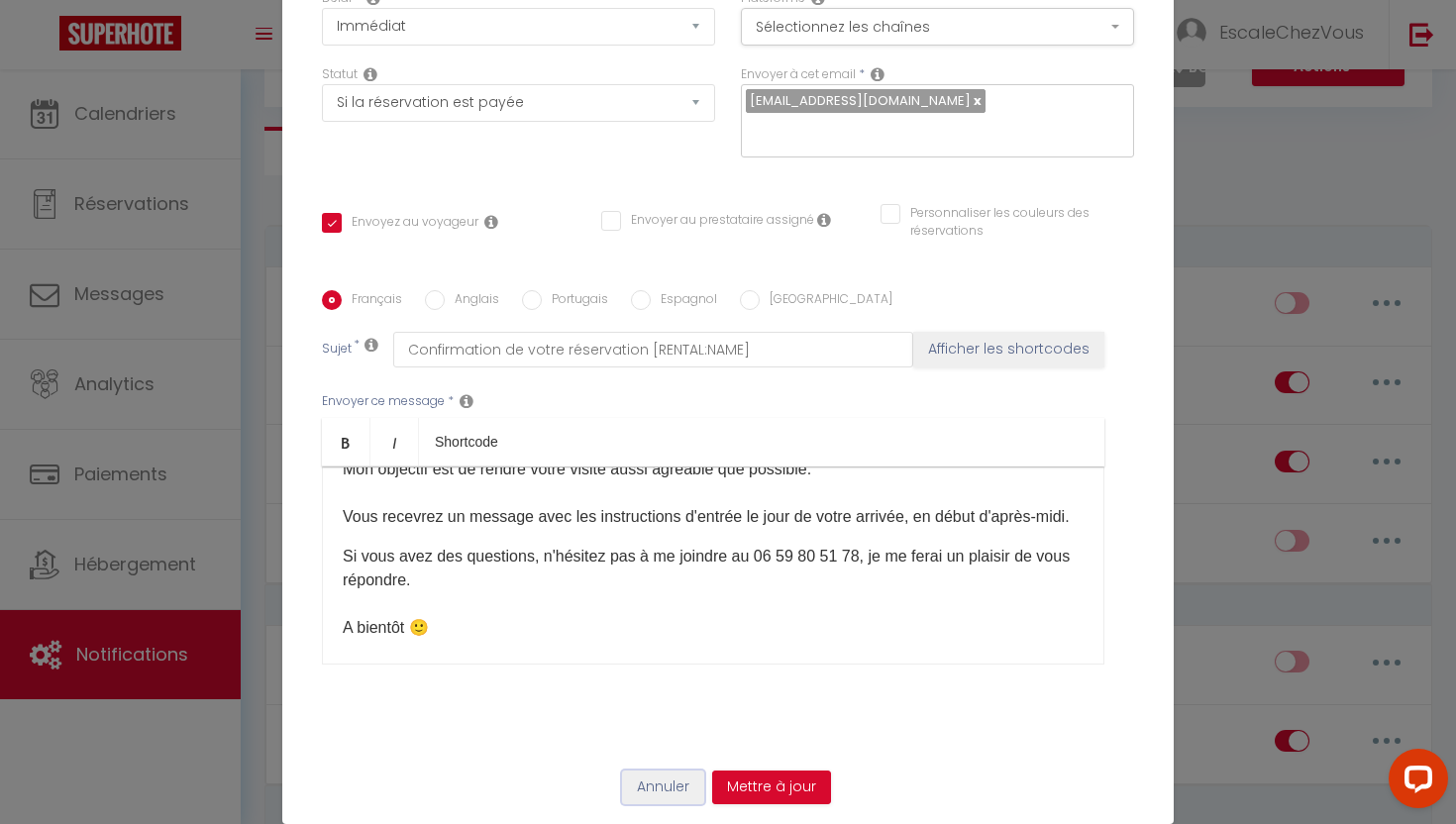 click on "Annuler" at bounding box center [663, 787] 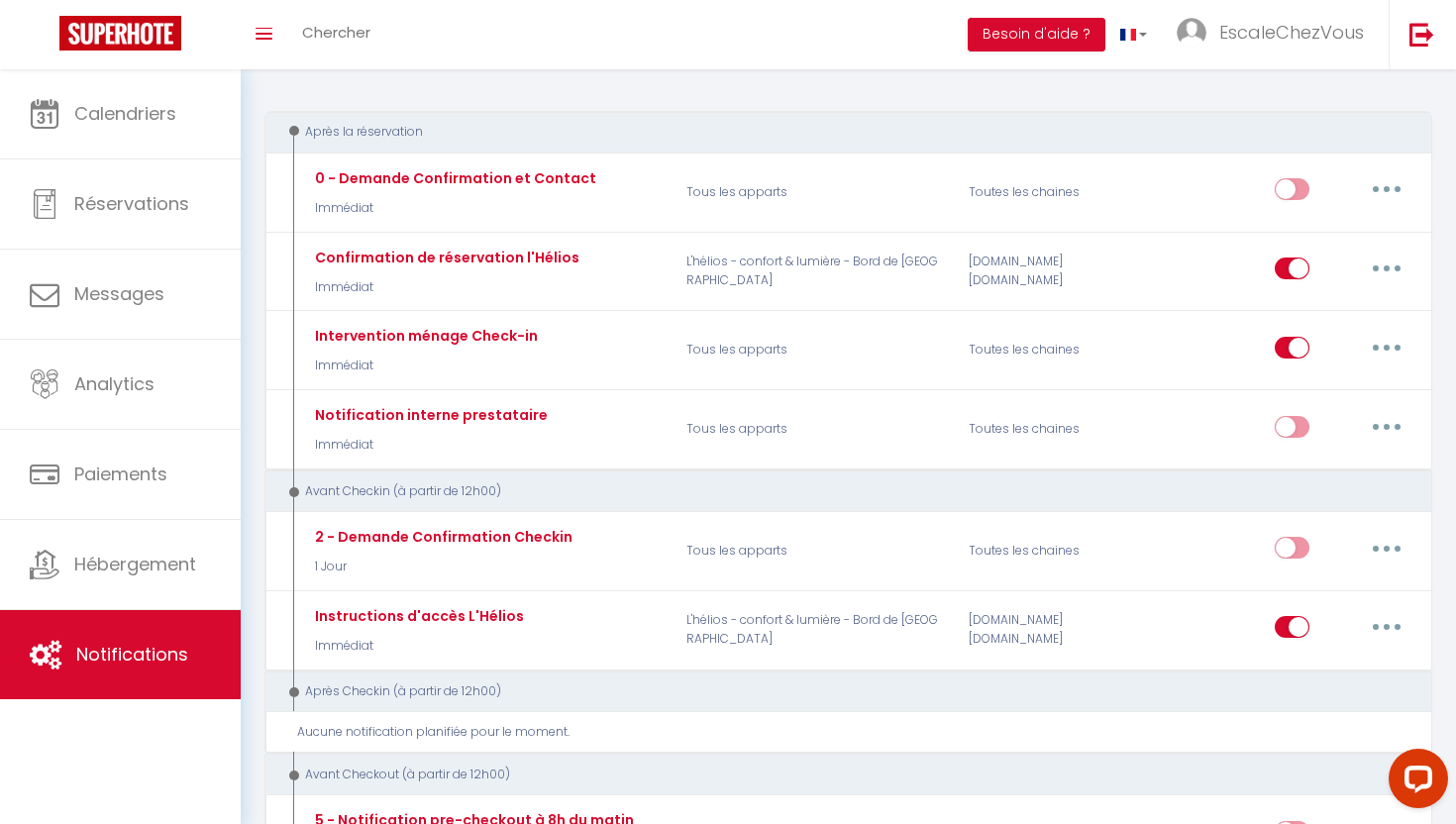 scroll, scrollTop: 195, scrollLeft: 0, axis: vertical 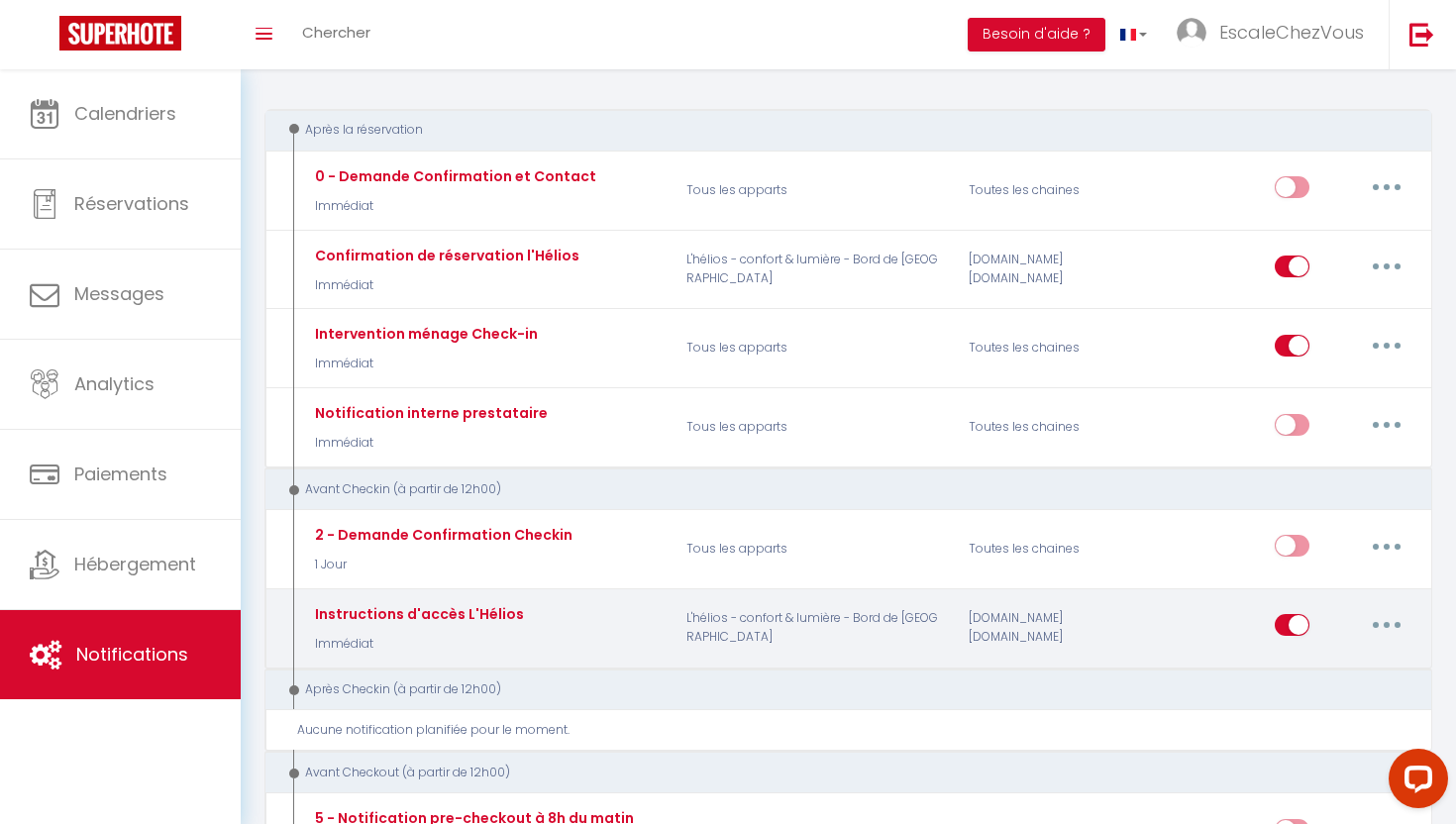 click at bounding box center (1387, 625) 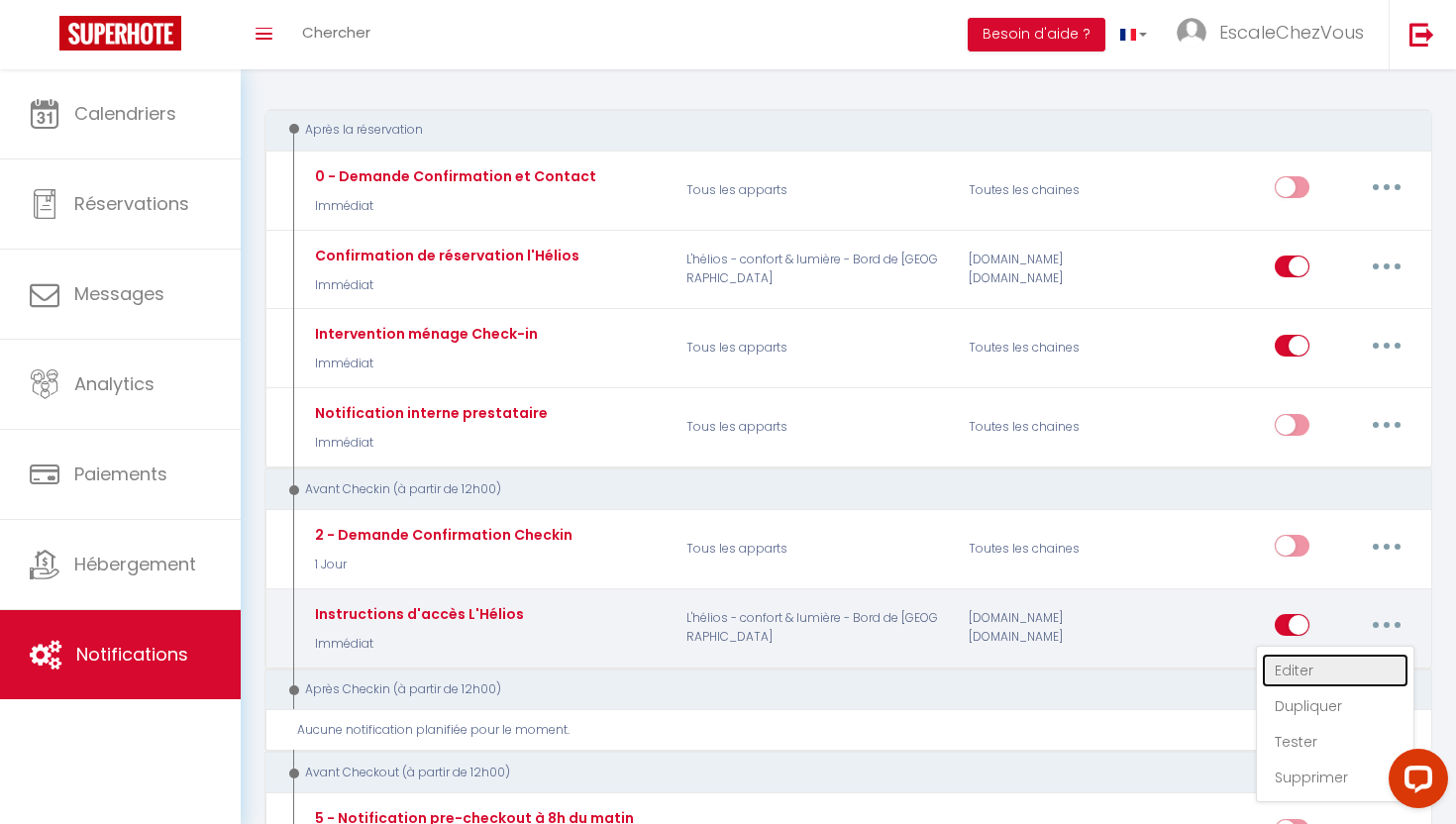 click on "Editer" at bounding box center [1335, 670] 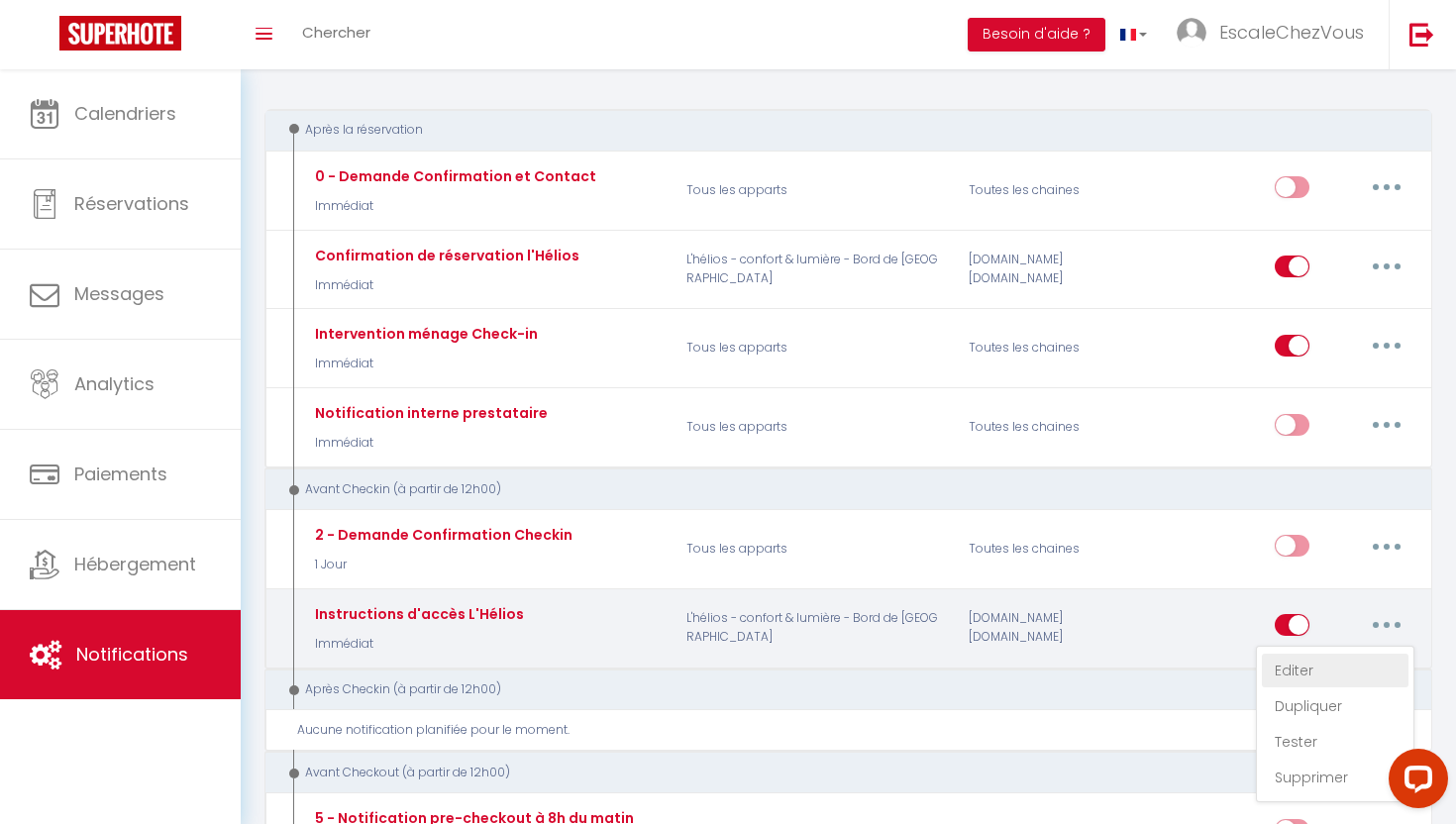 type on "Instructions d'accès L'Hélios" 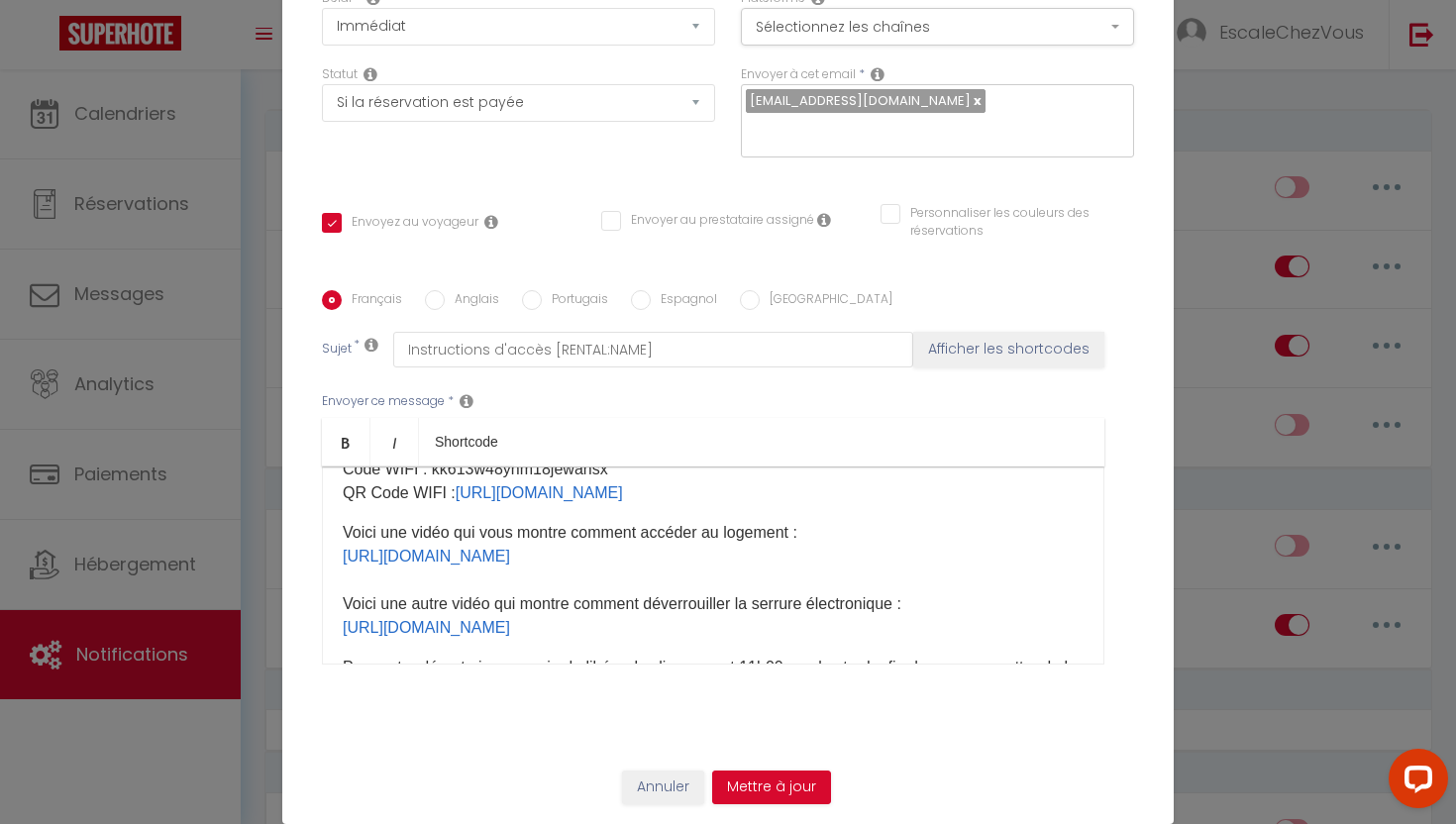 scroll, scrollTop: 0, scrollLeft: 0, axis: both 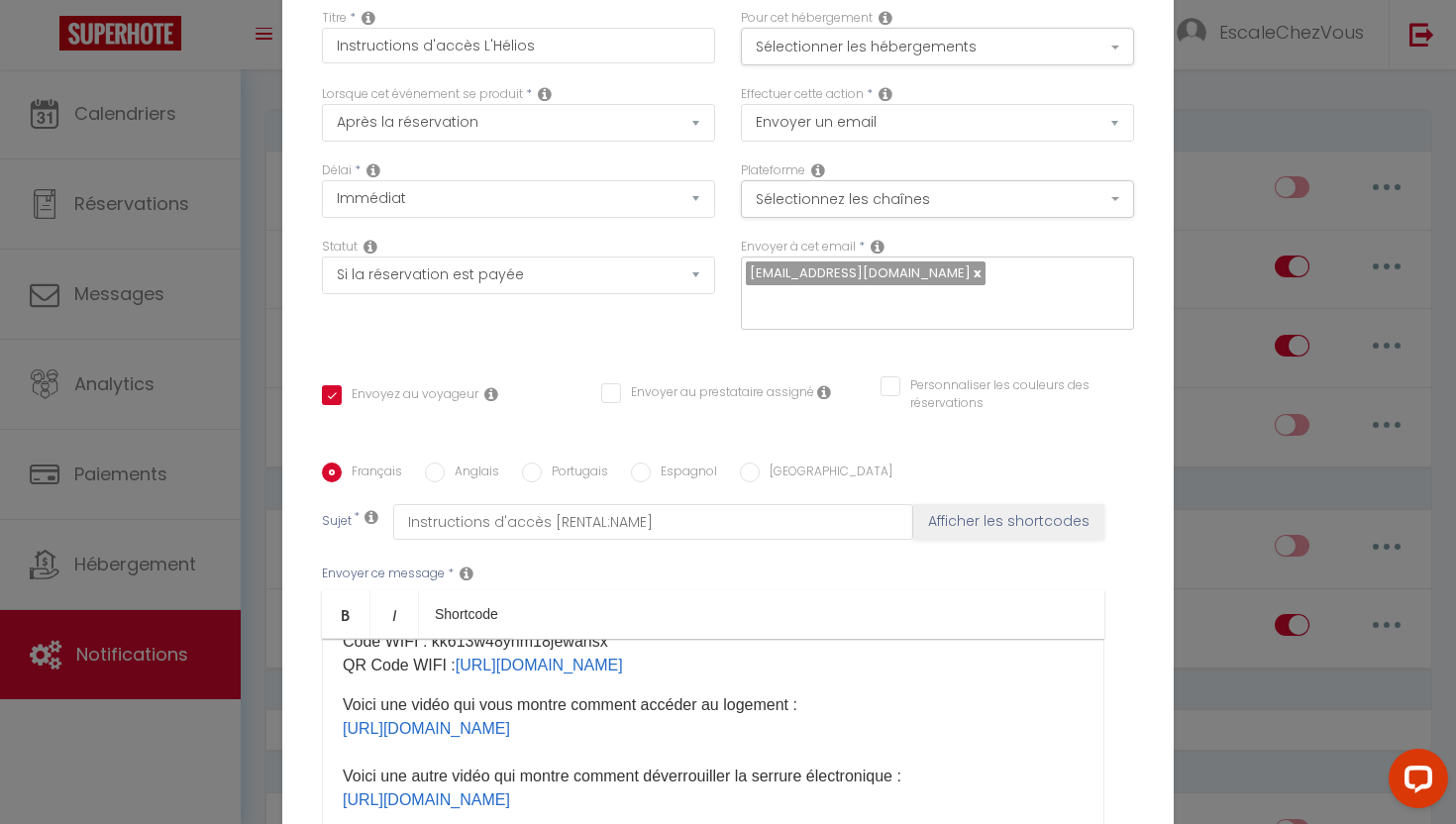 click on "Anglais" at bounding box center [435, 472] 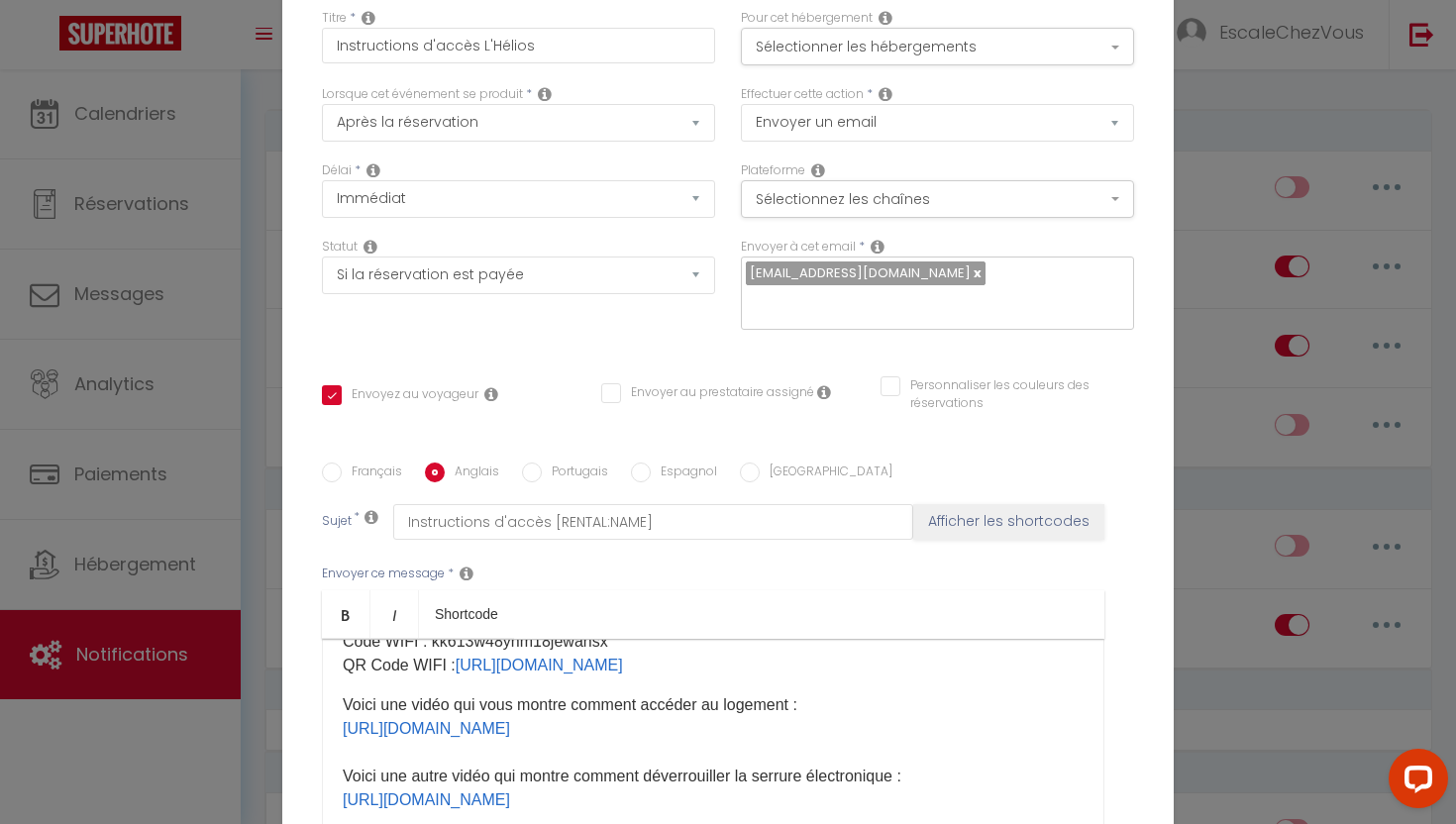 checkbox on "true" 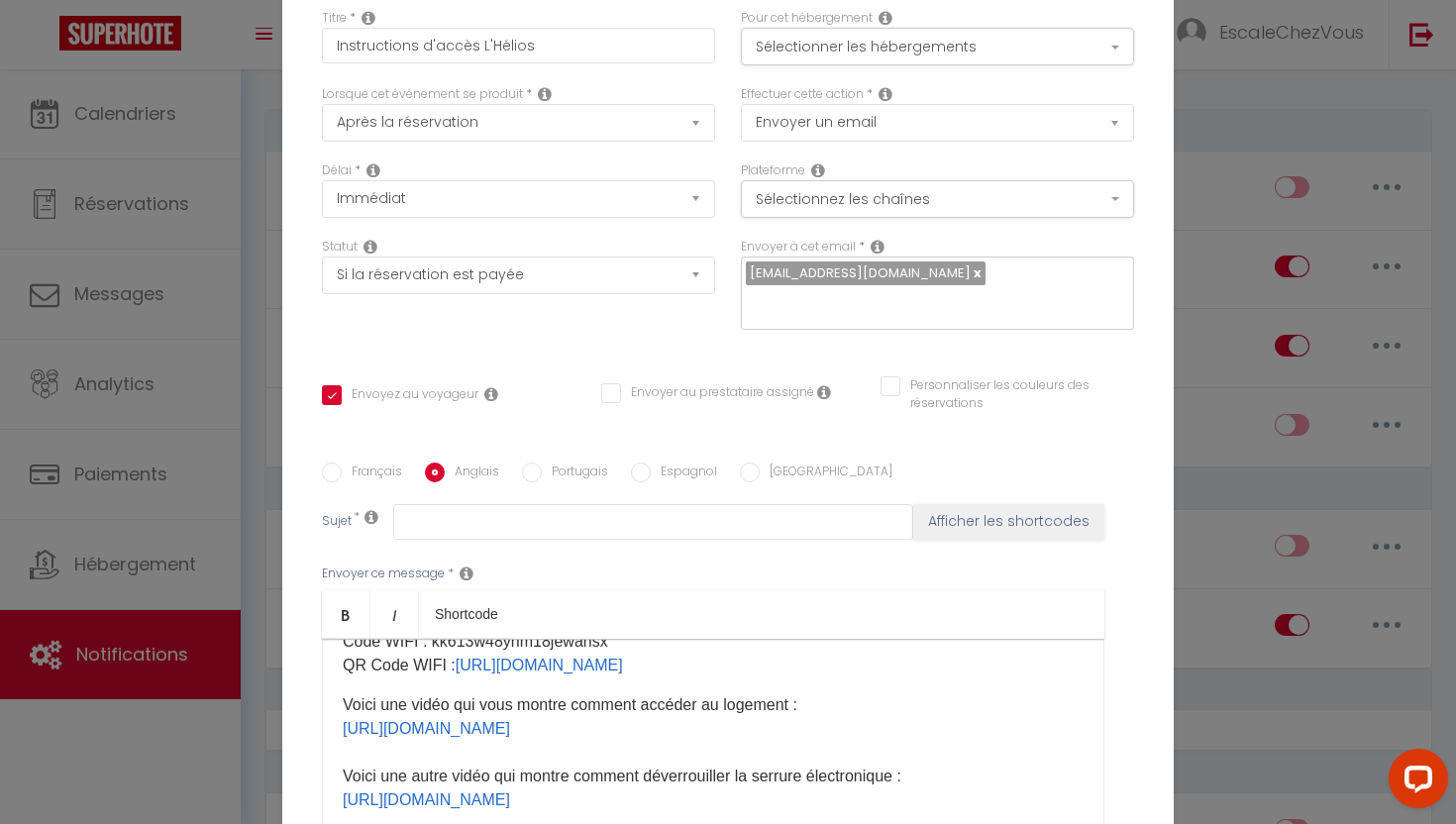 scroll, scrollTop: 0, scrollLeft: 0, axis: both 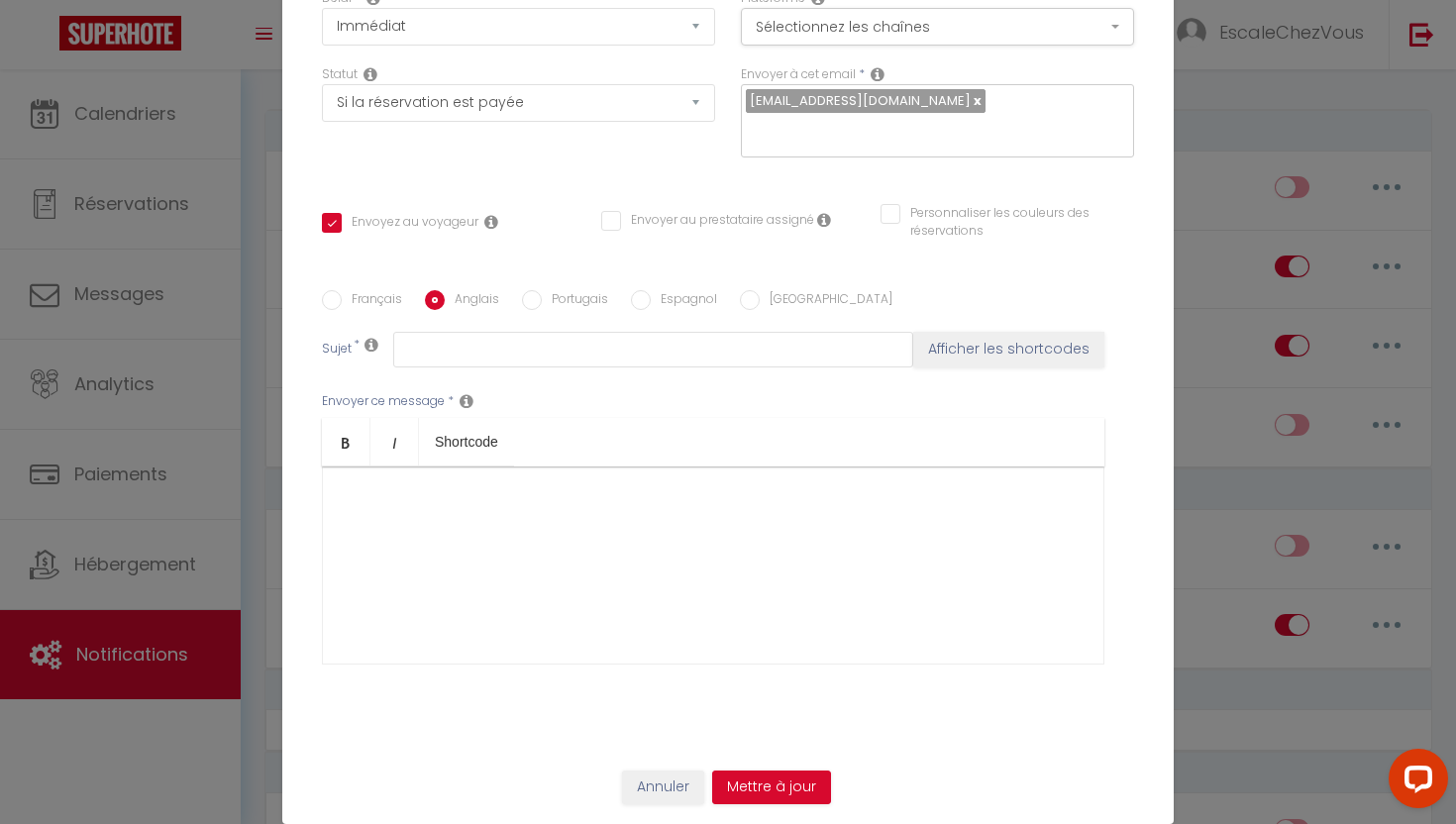 click on "Français" at bounding box center [332, 300] 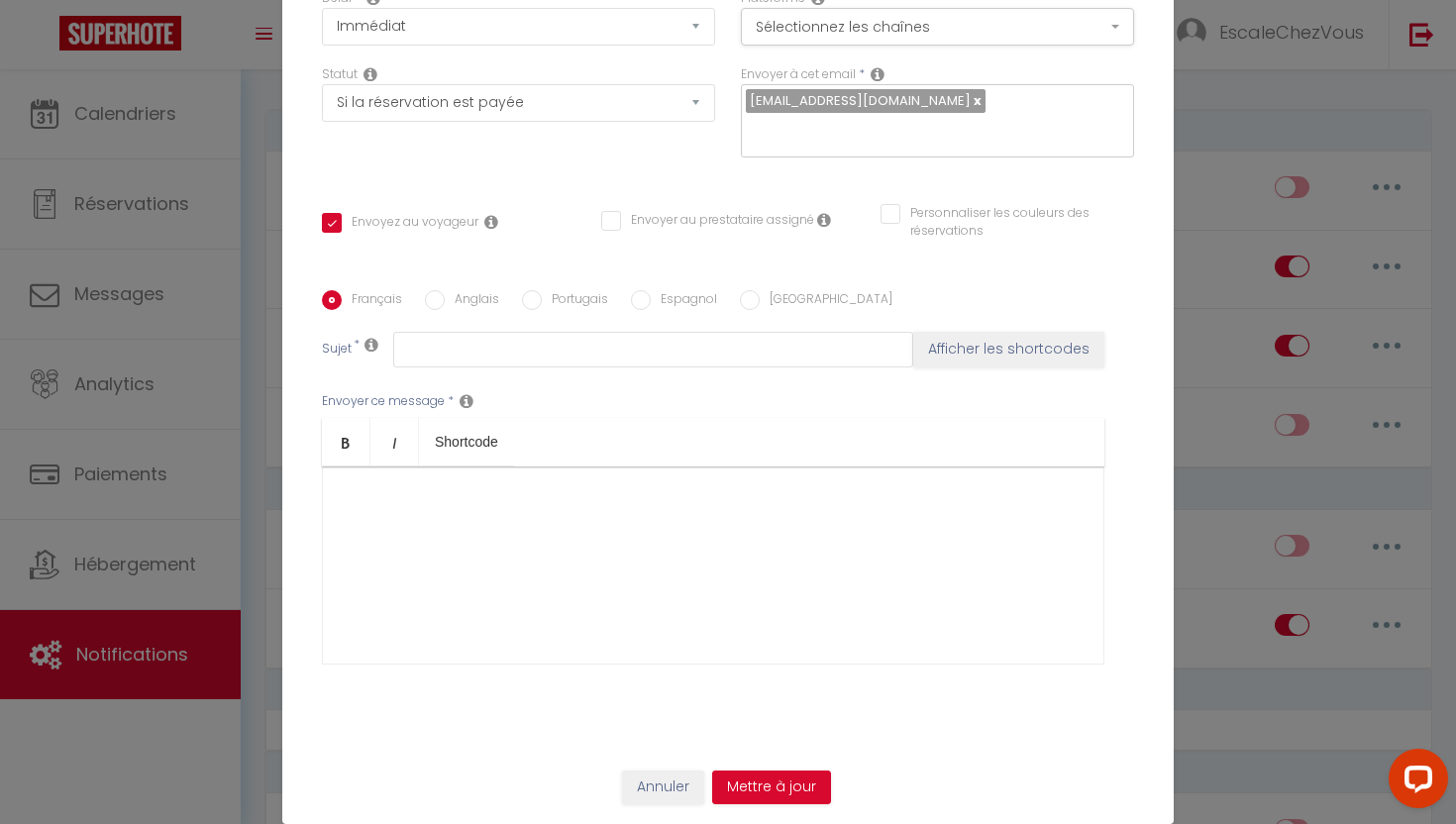 checkbox on "true" 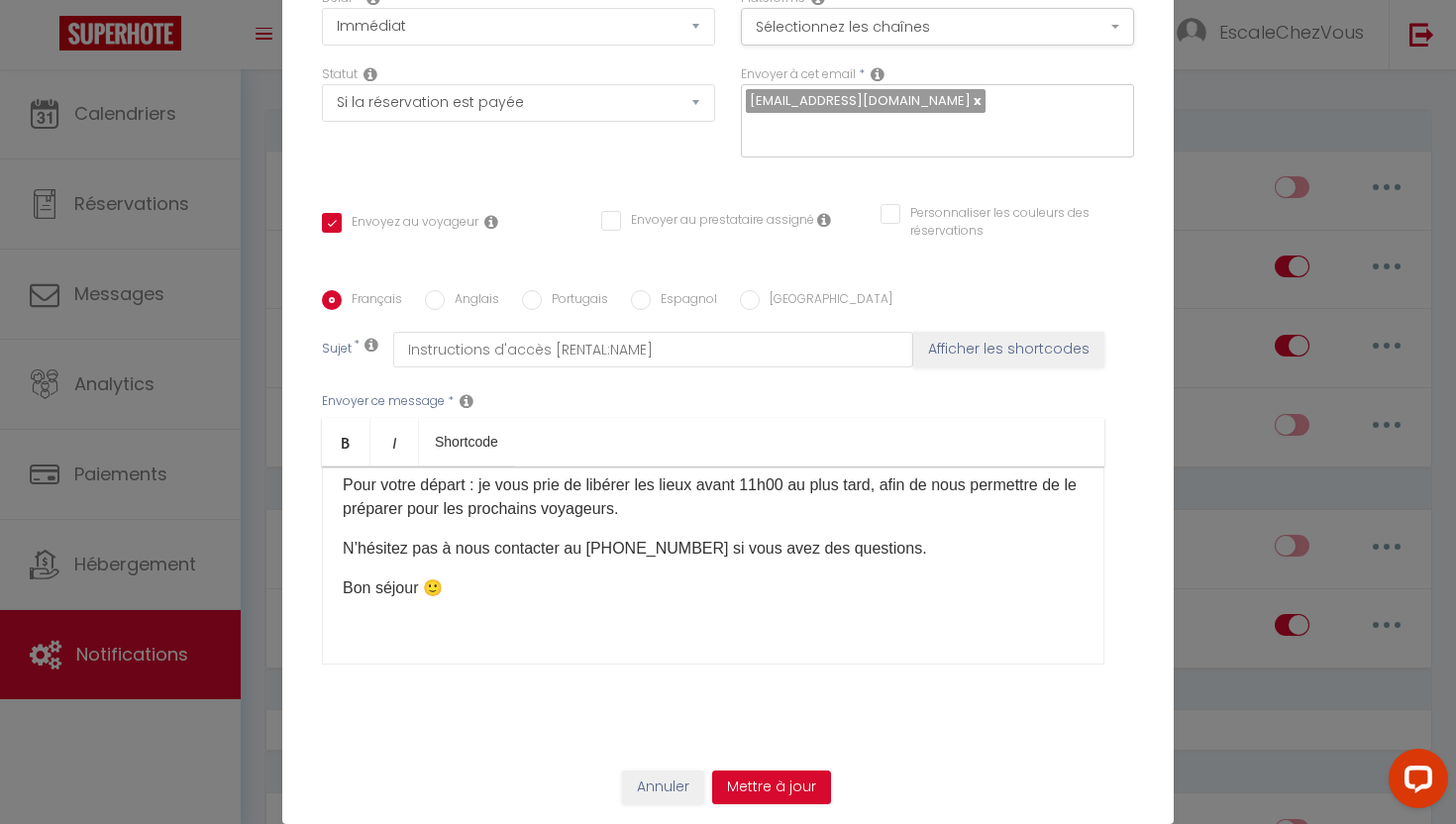 scroll, scrollTop: 571, scrollLeft: 0, axis: vertical 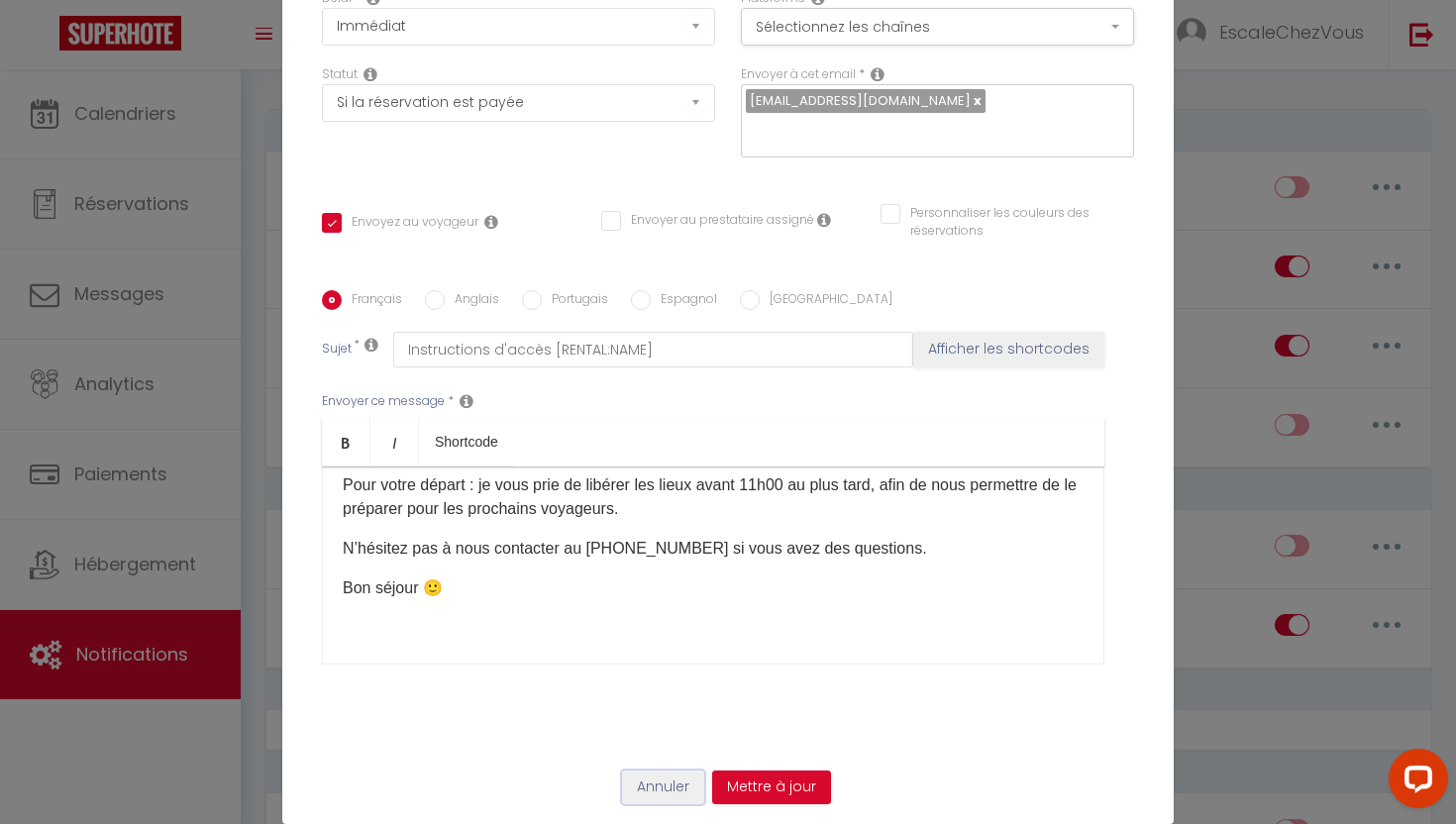 click on "Annuler" at bounding box center (663, 787) 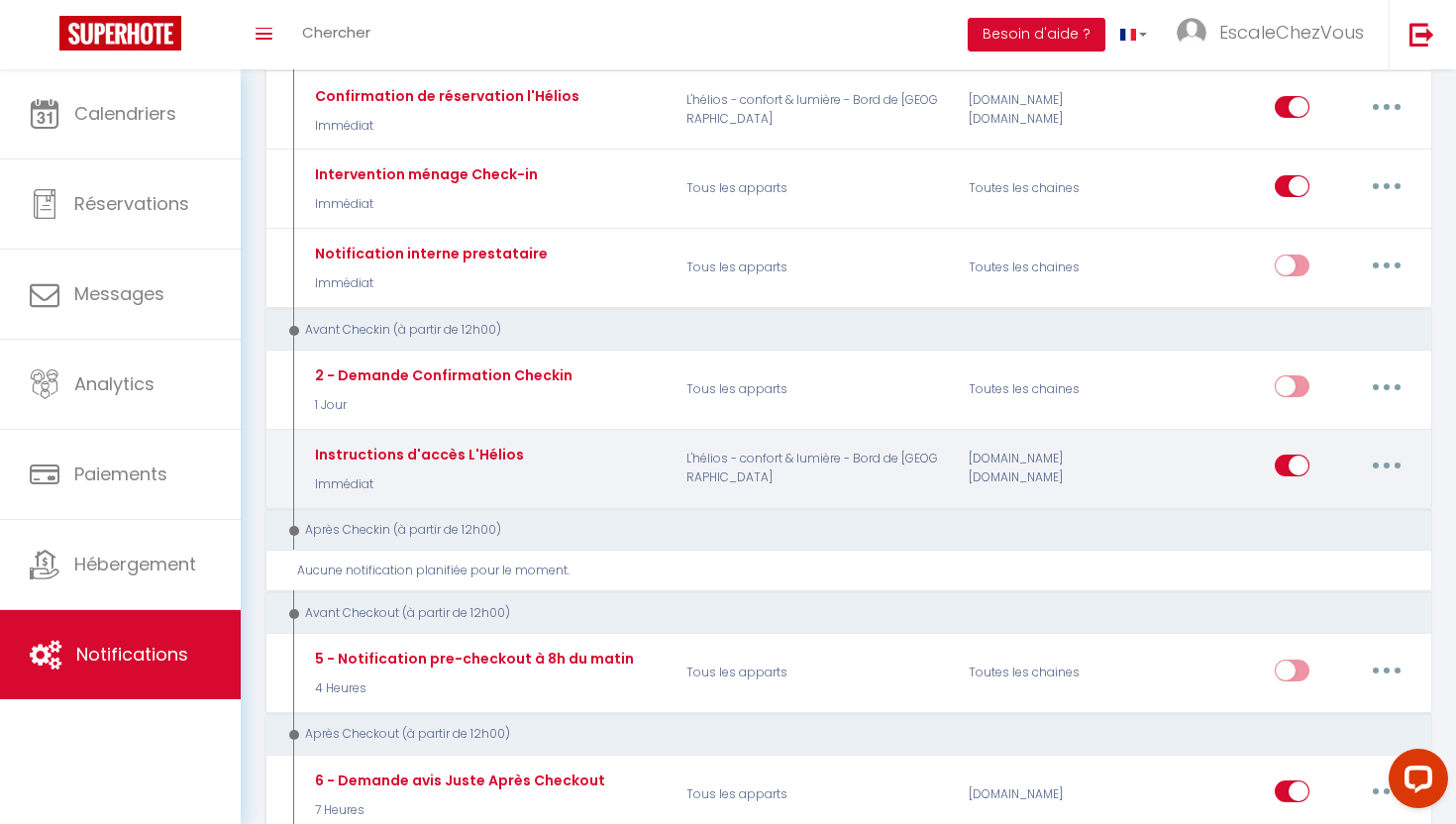 scroll, scrollTop: 360, scrollLeft: 0, axis: vertical 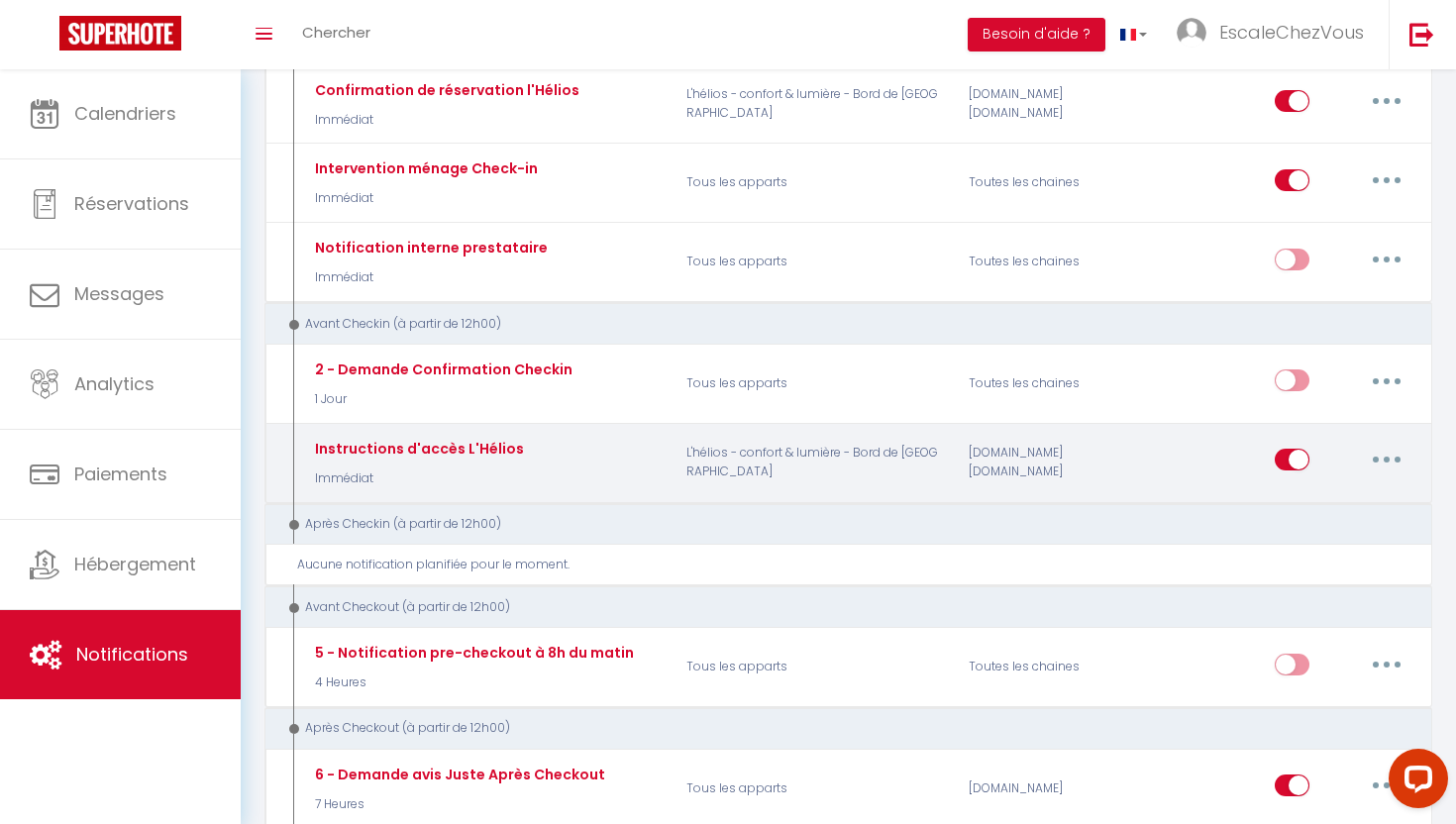 click at bounding box center (1387, 460) 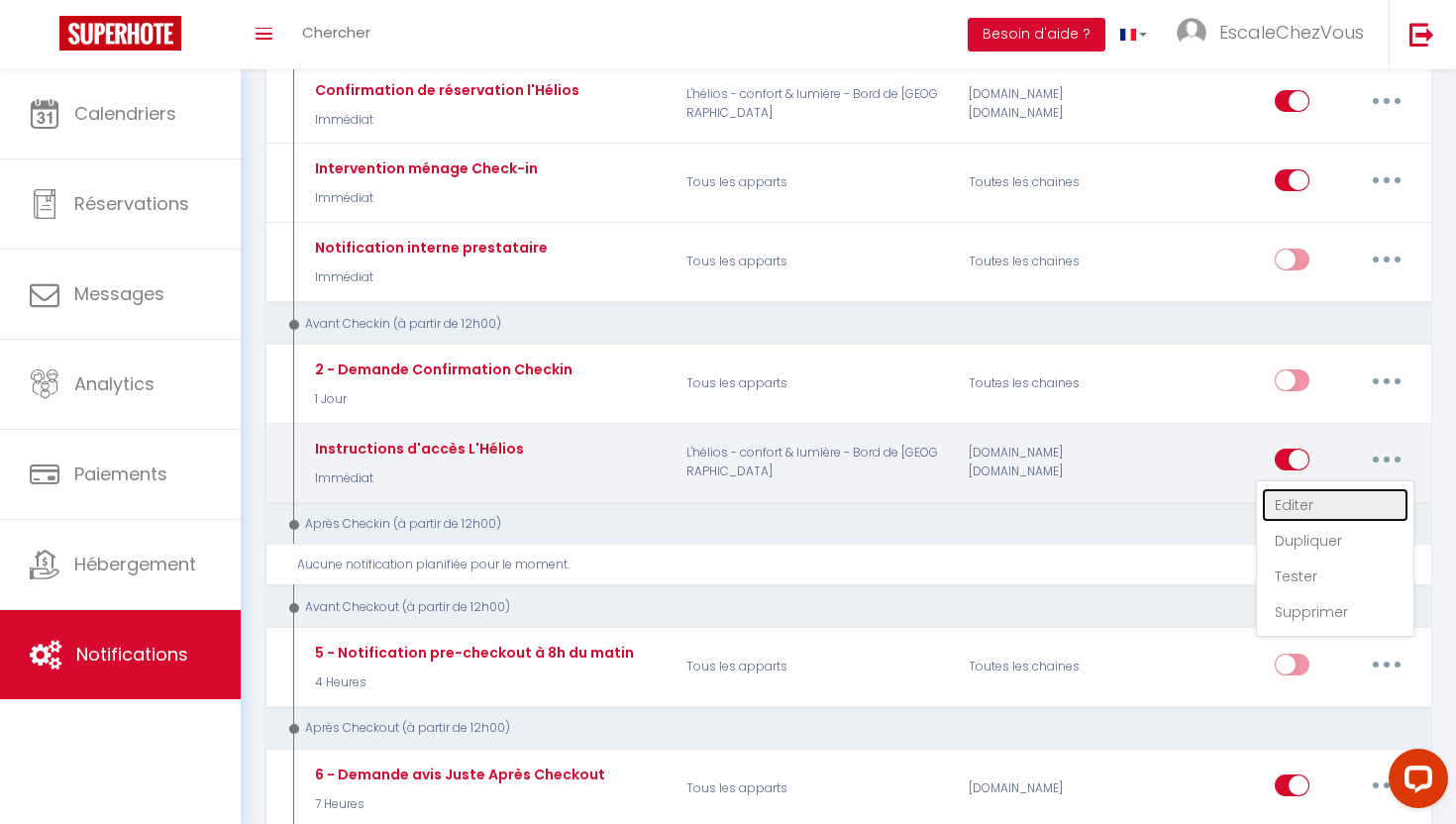 click on "Editer" at bounding box center [1335, 505] 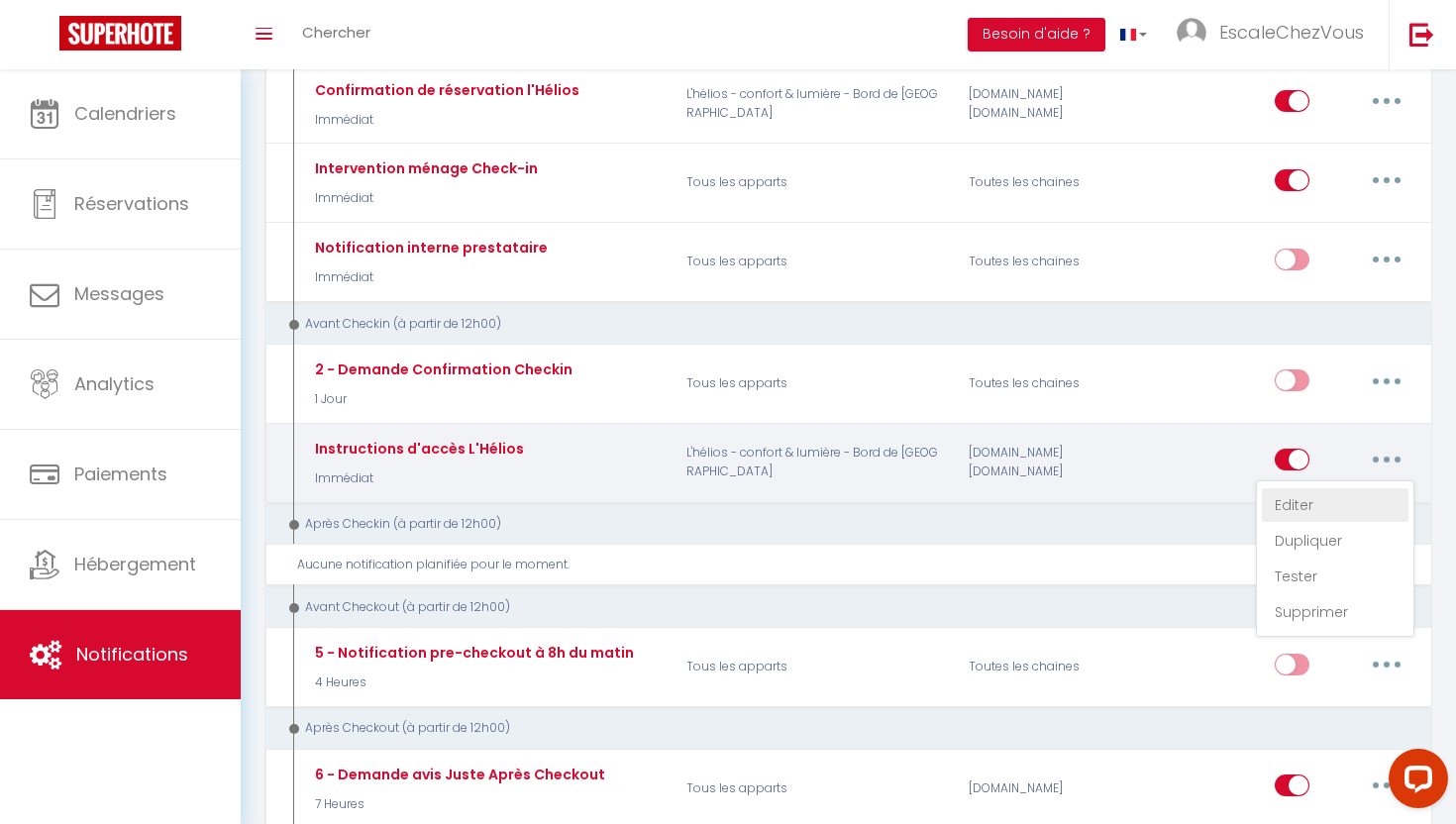 type on "Instructions d'accès L'Hélios" 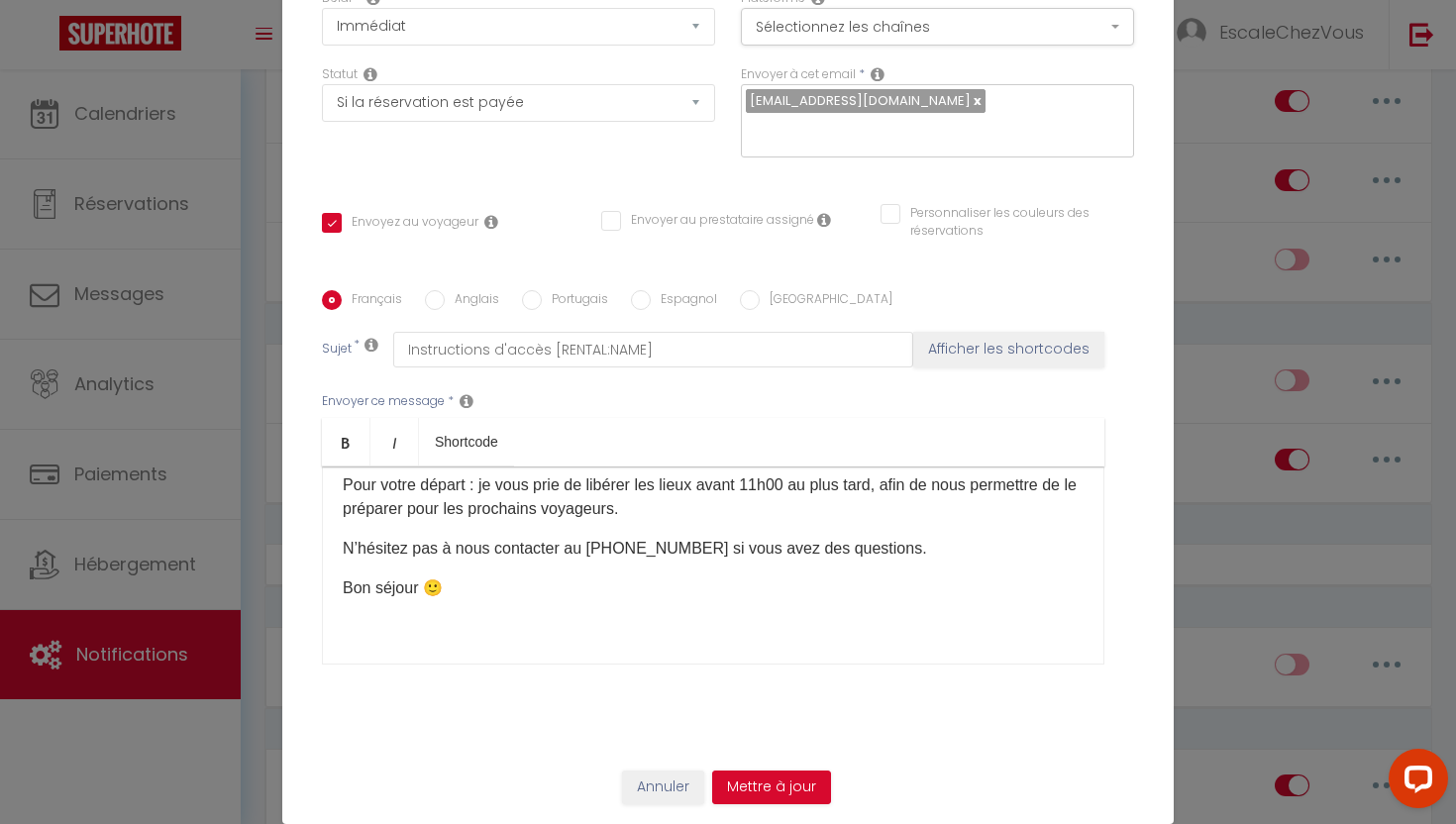 click on "Anglais" at bounding box center (435, 300) 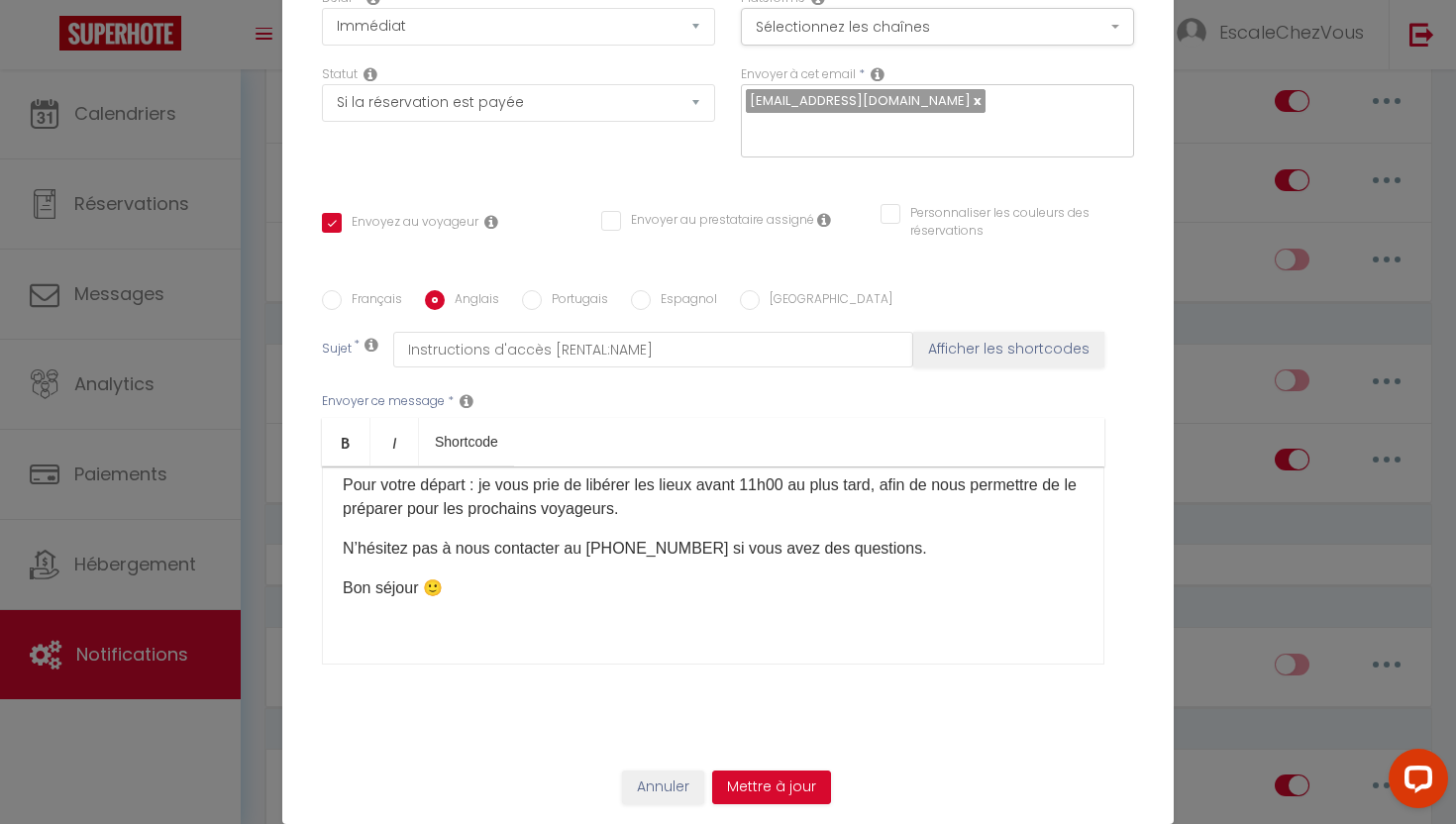 checkbox on "true" 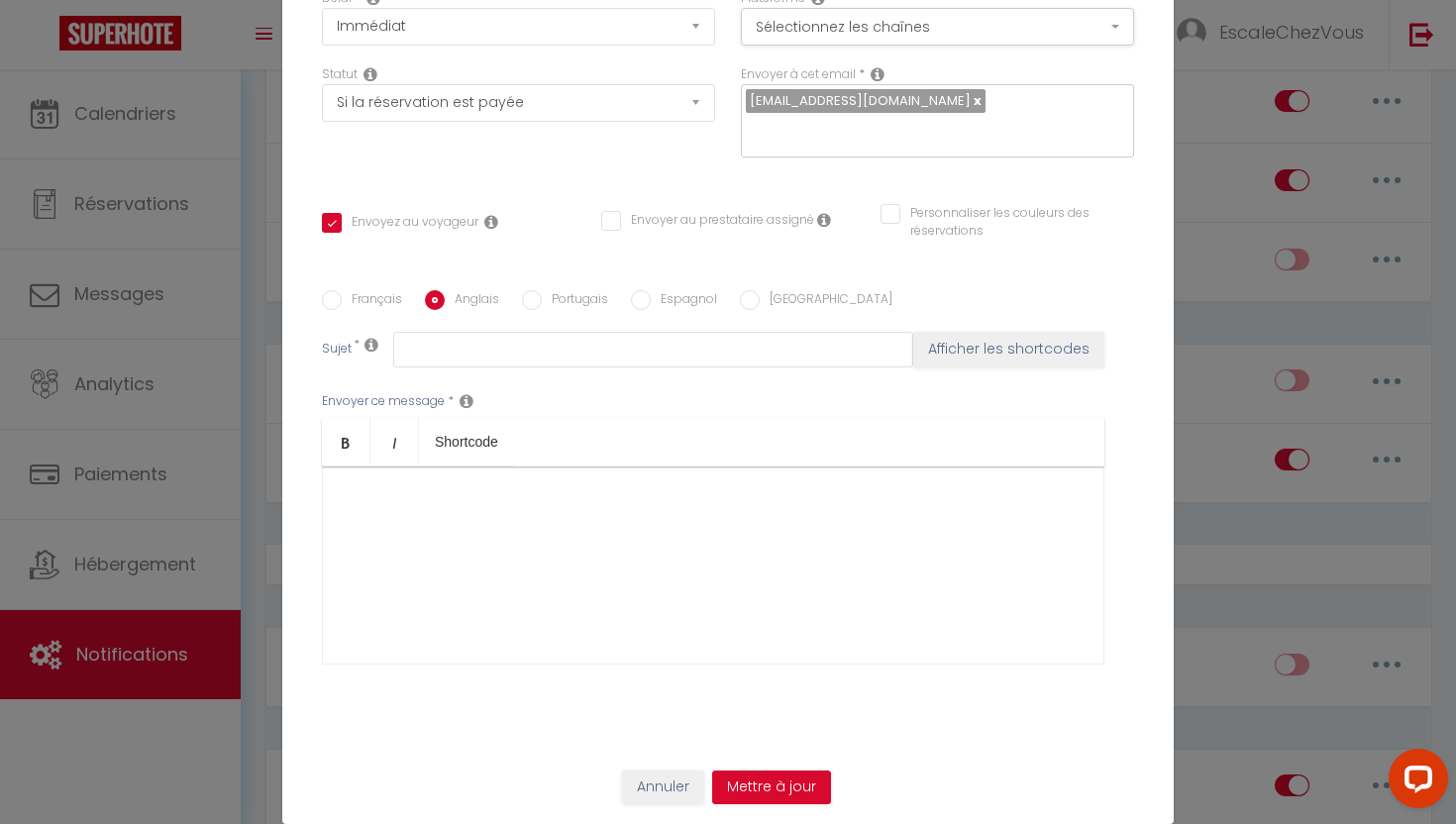 scroll, scrollTop: 0, scrollLeft: 0, axis: both 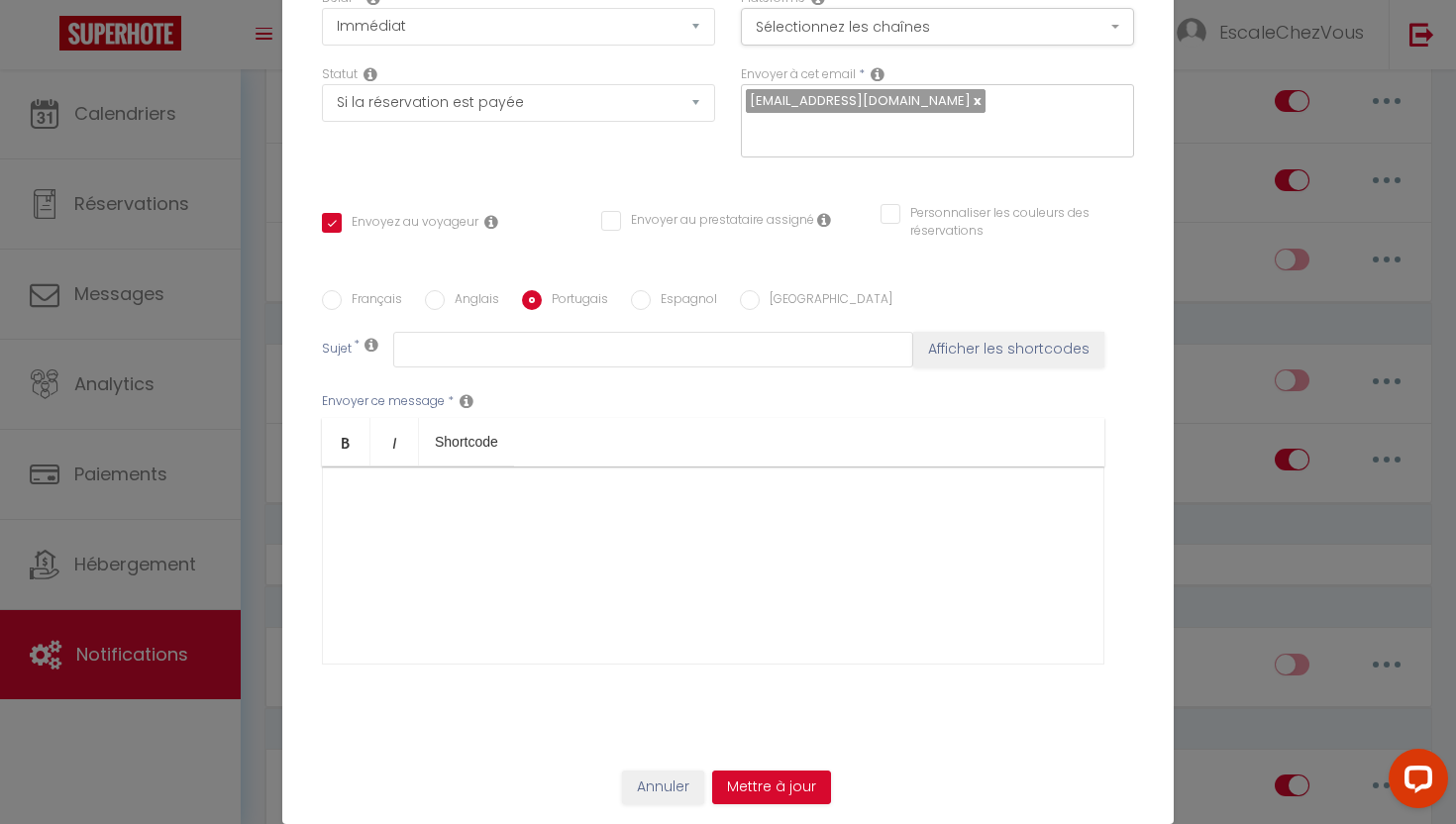 checkbox on "true" 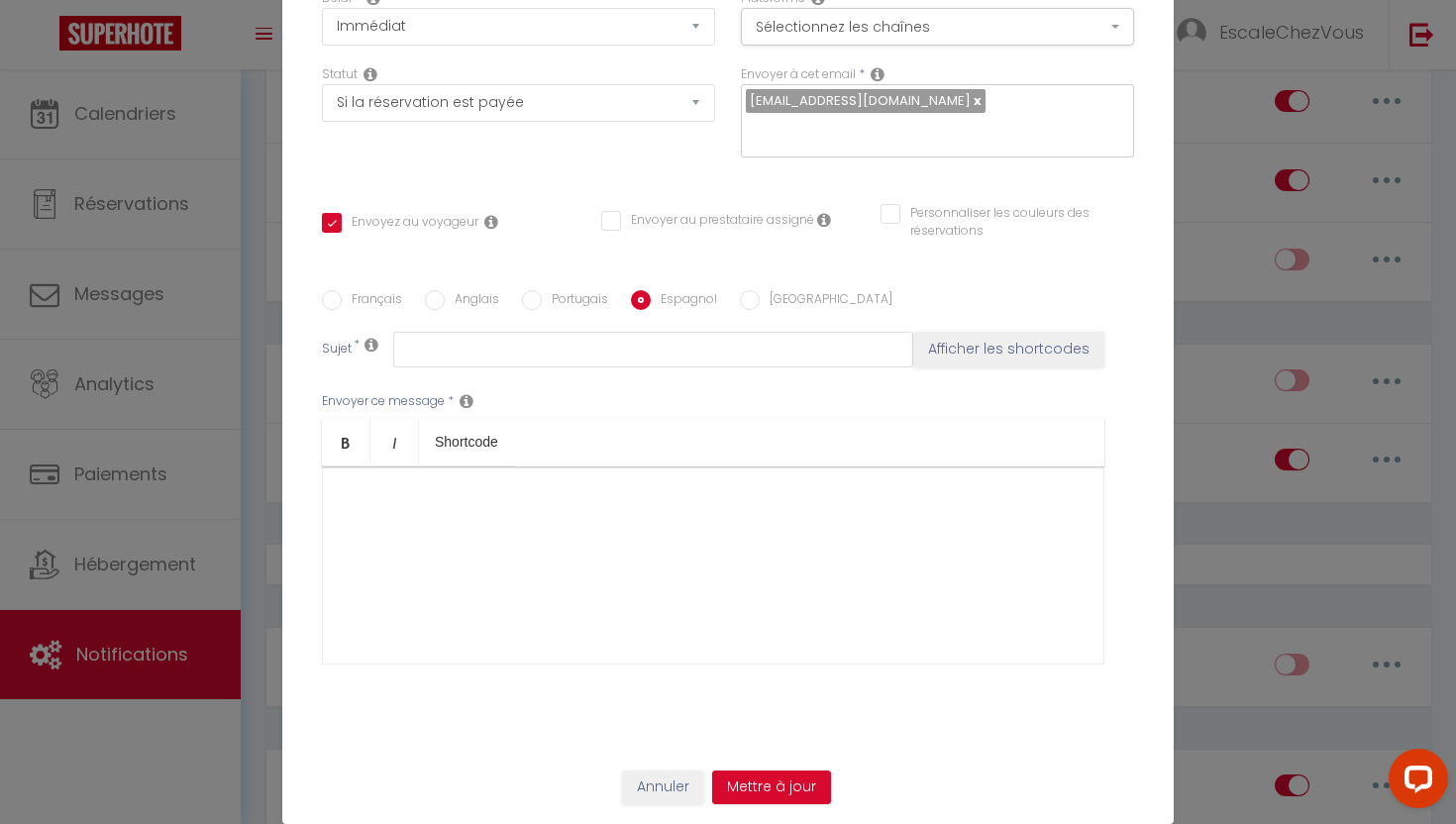 checkbox on "true" 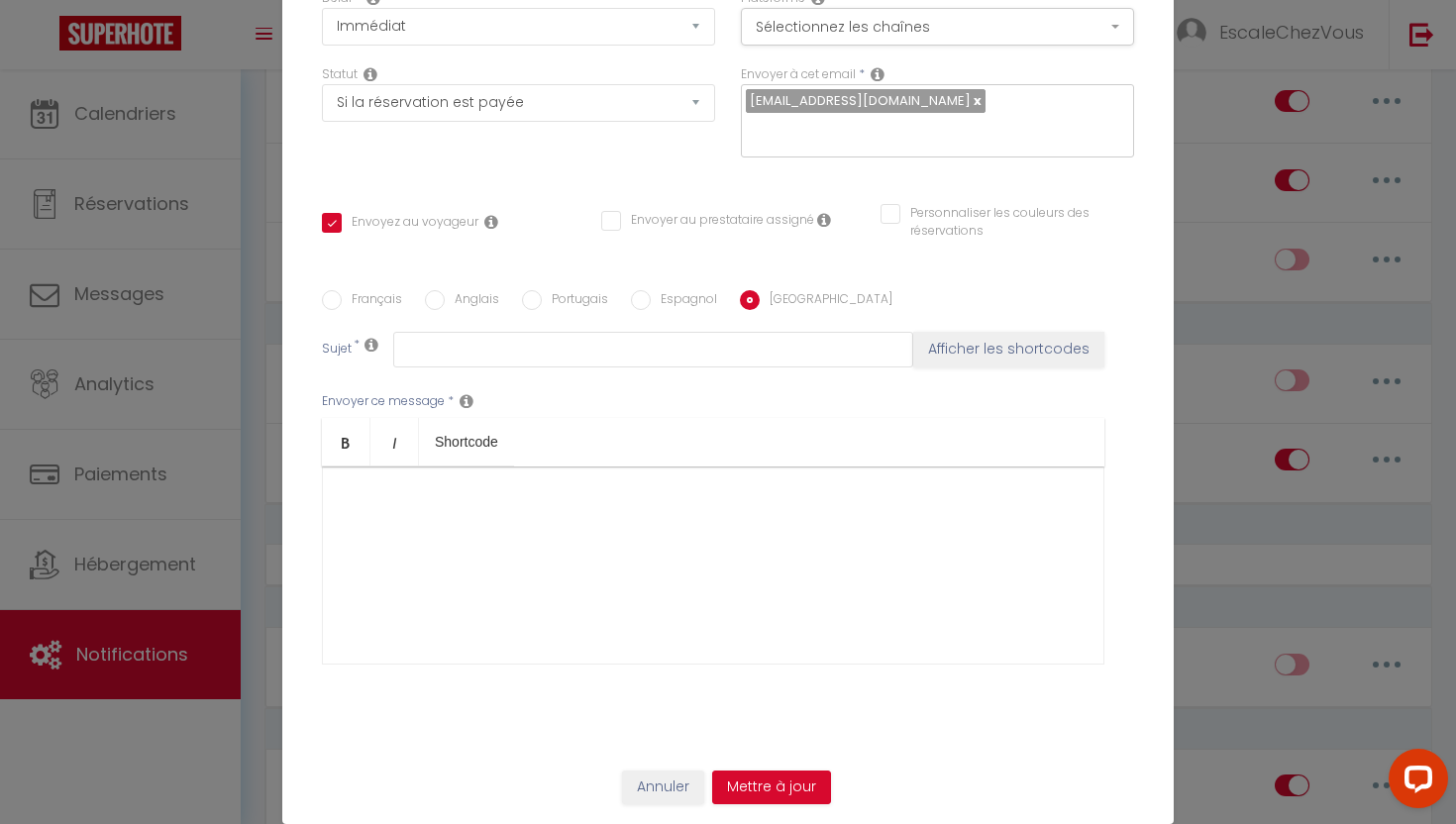 checkbox on "true" 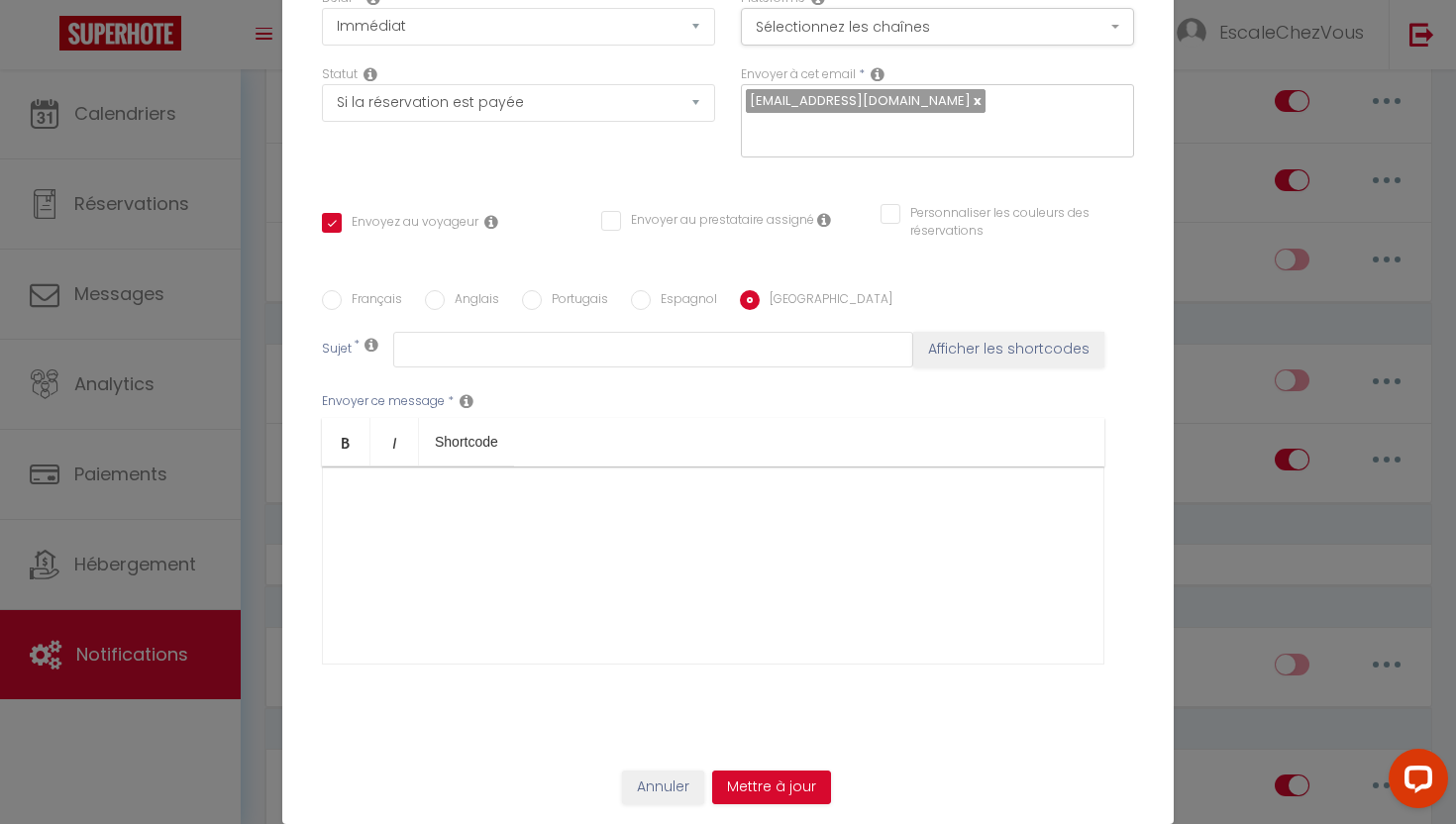 click on "Annuler
Mettre à jour" at bounding box center [728, 794] 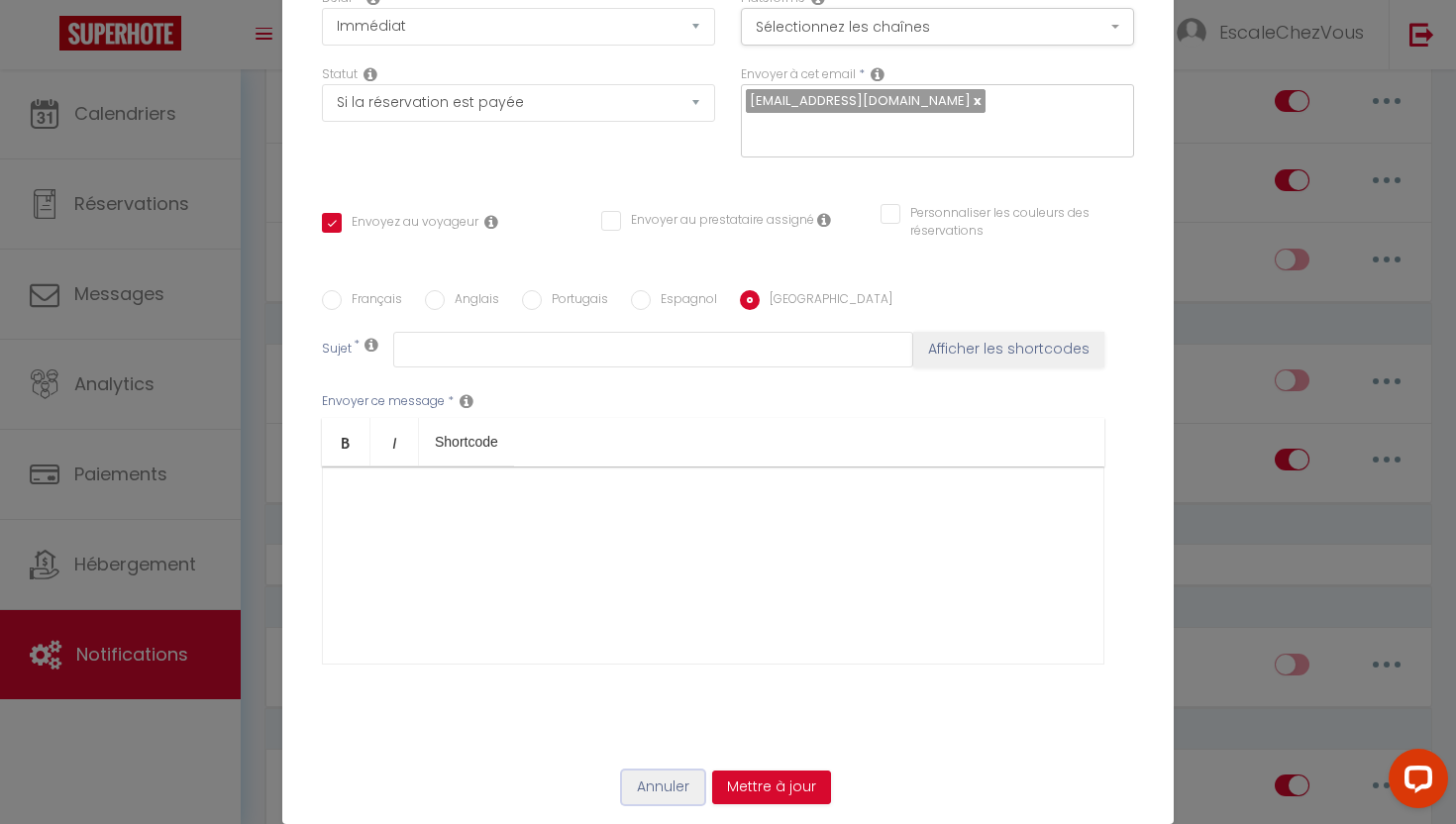 click on "Annuler" at bounding box center (663, 787) 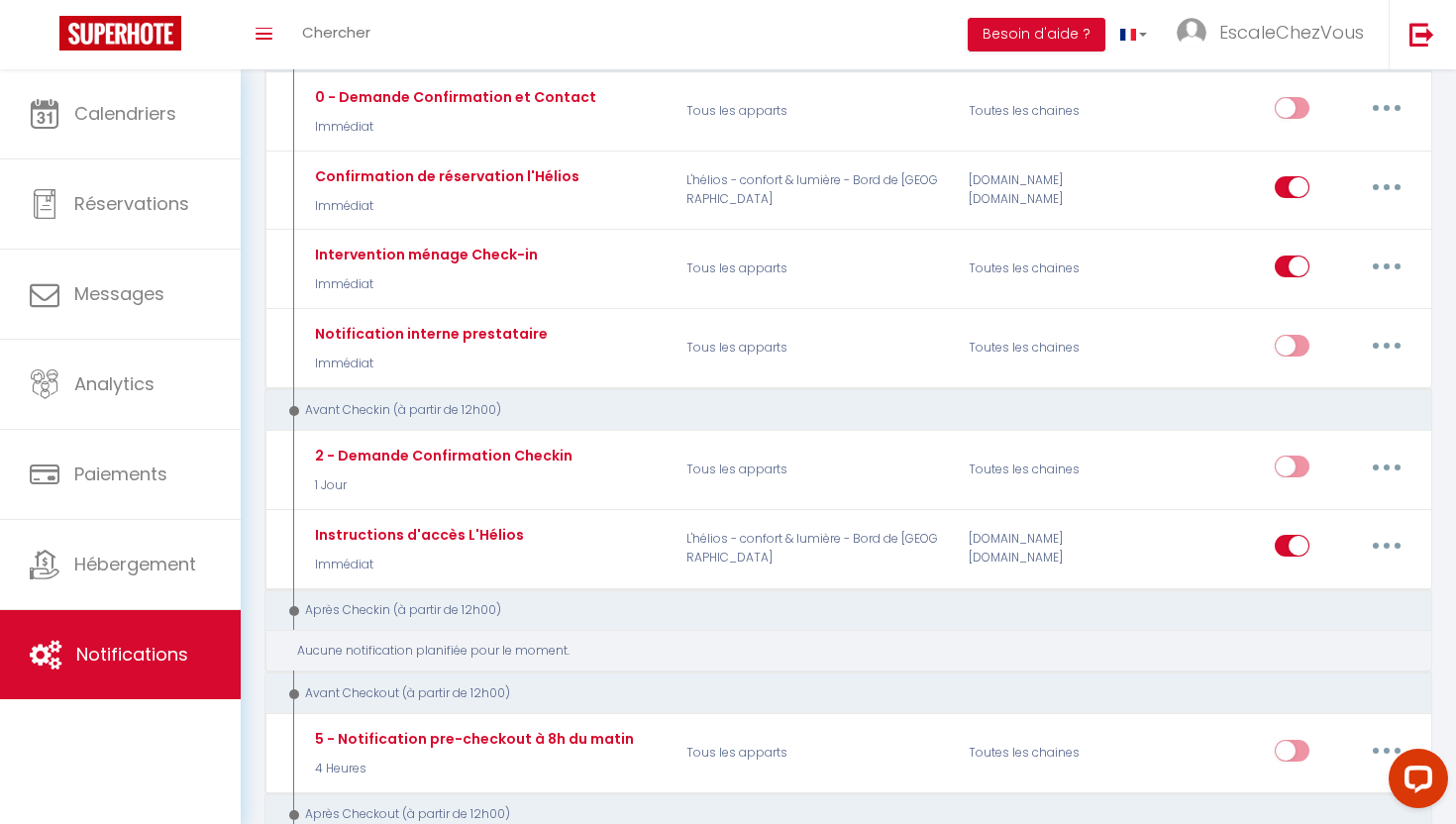 scroll, scrollTop: 0, scrollLeft: 0, axis: both 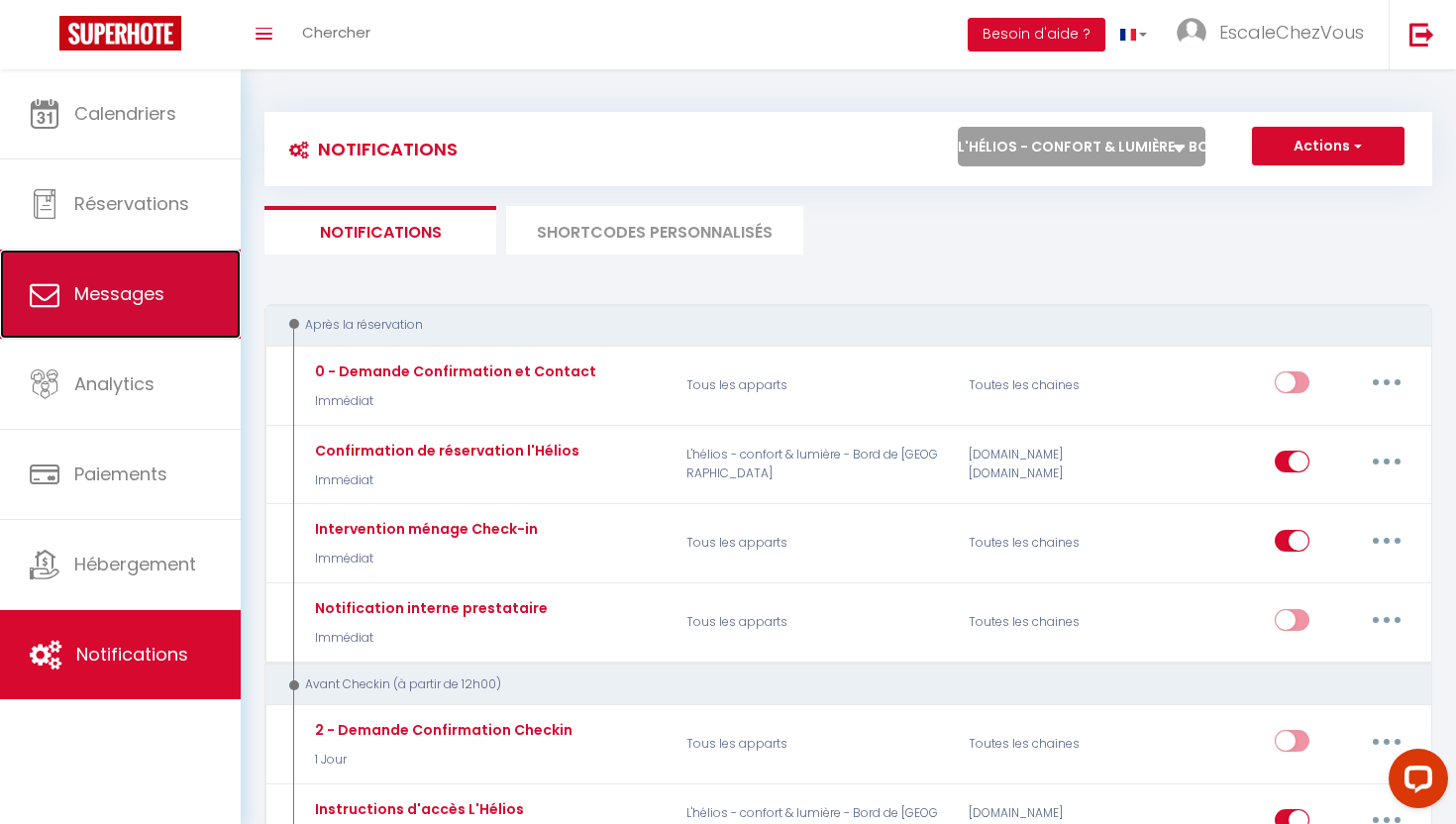 click on "Messages" at bounding box center [120, 294] 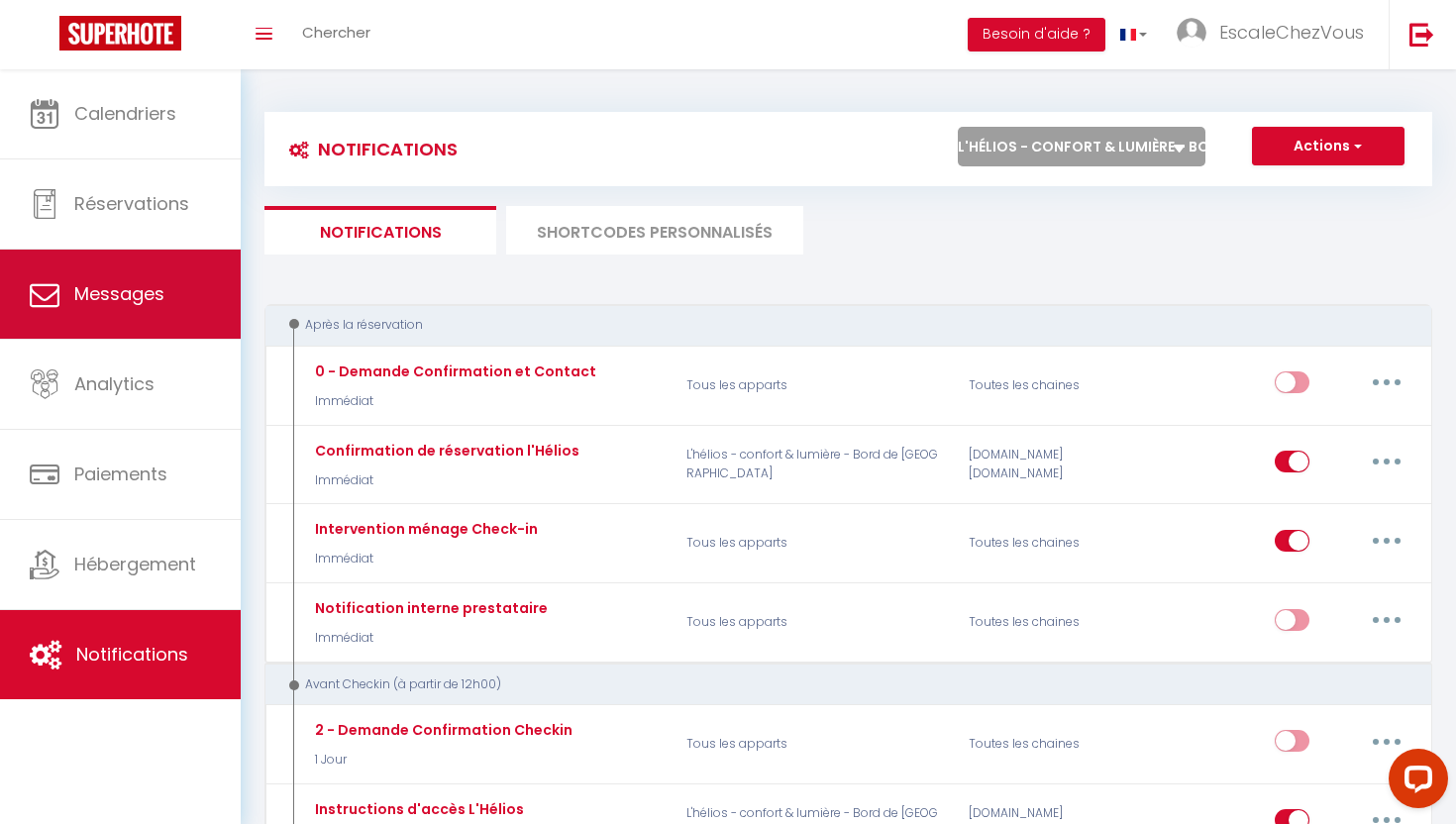 select on "message" 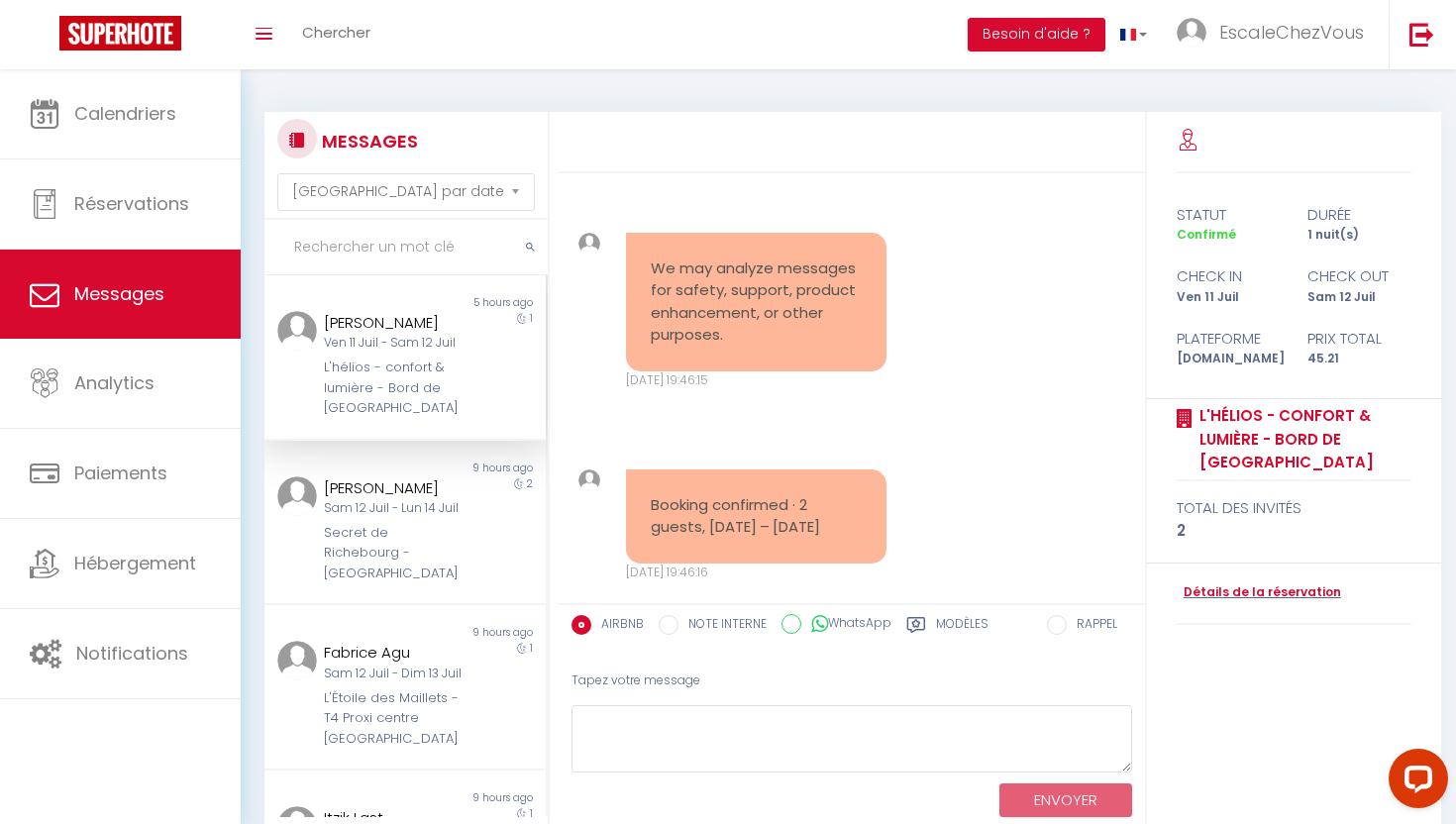 scroll, scrollTop: 3672, scrollLeft: 0, axis: vertical 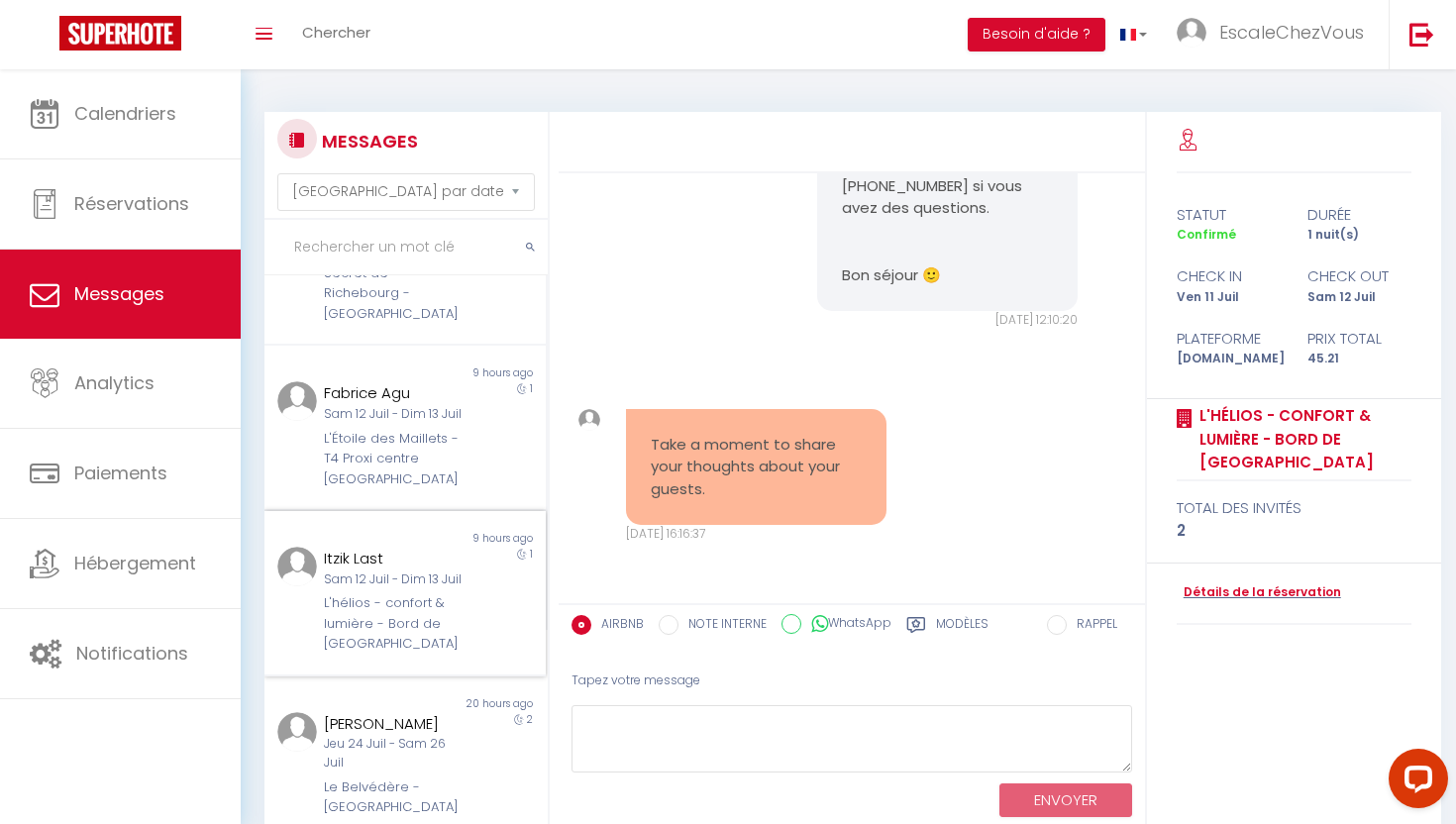 click on "Sam 12 Juil - Dim 13 Juil" at bounding box center [393, 579] 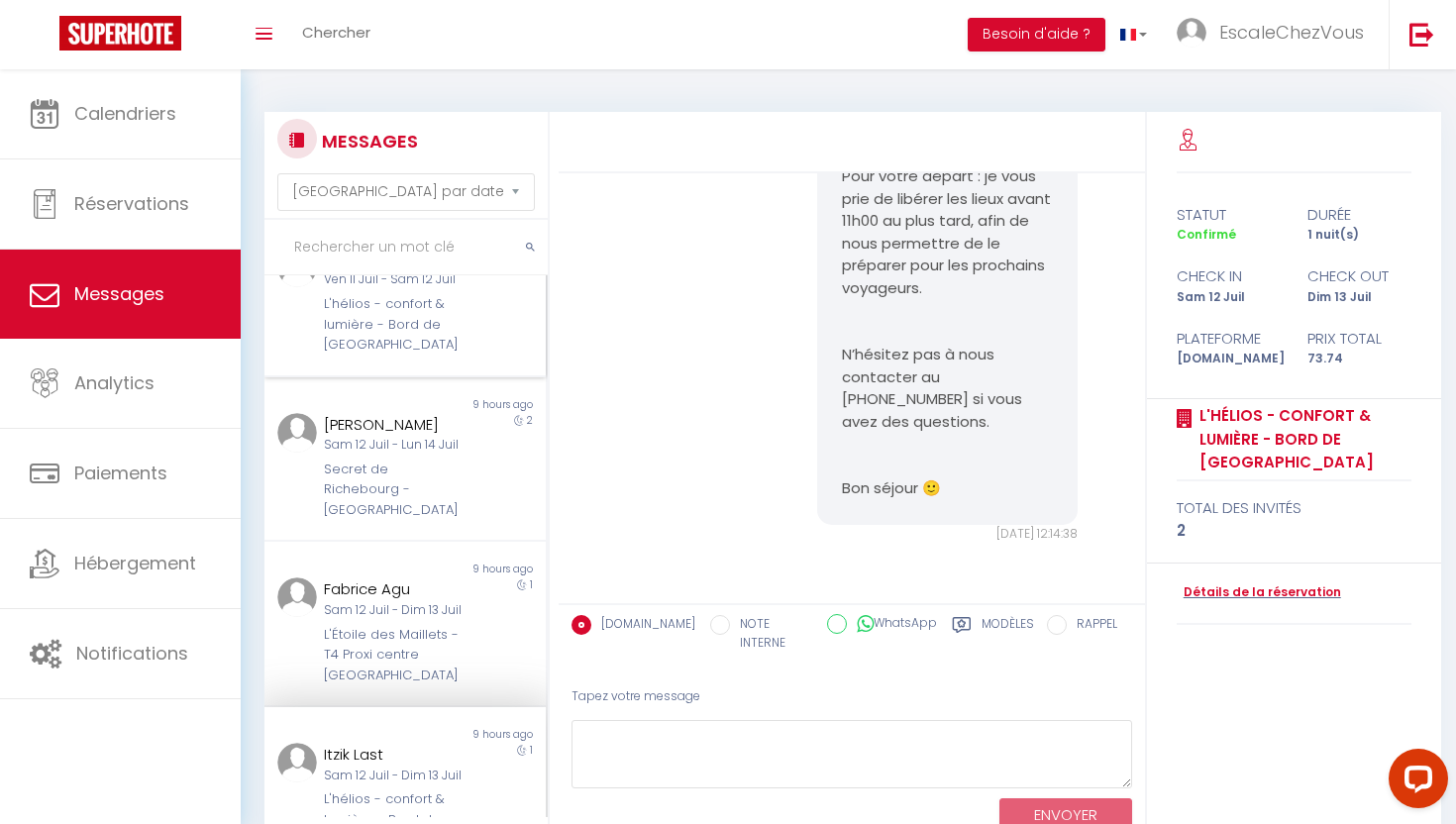 scroll, scrollTop: 0, scrollLeft: 0, axis: both 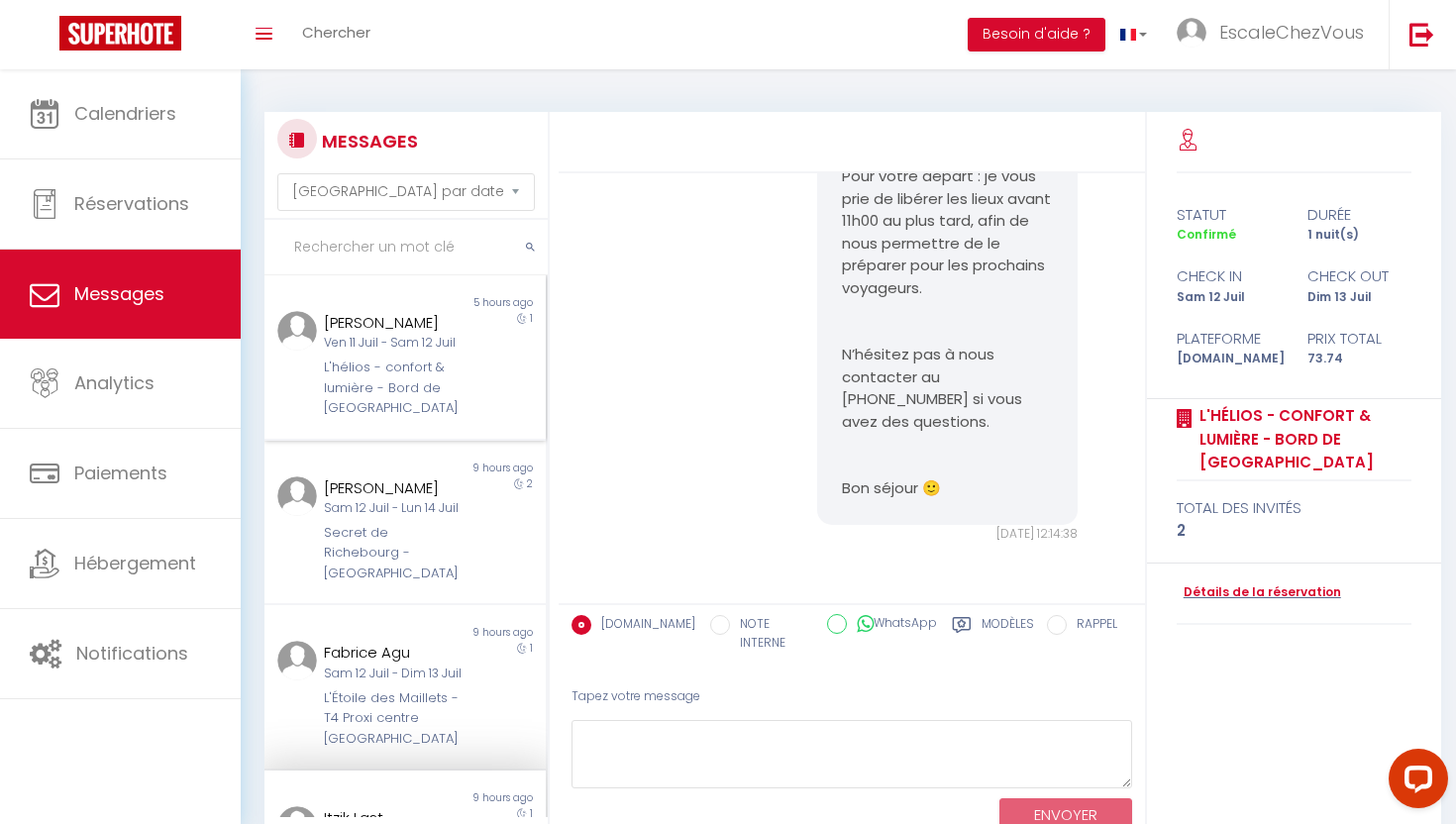click on "Ven 11 Juil - Sam 12 Juil" at bounding box center [393, 343] 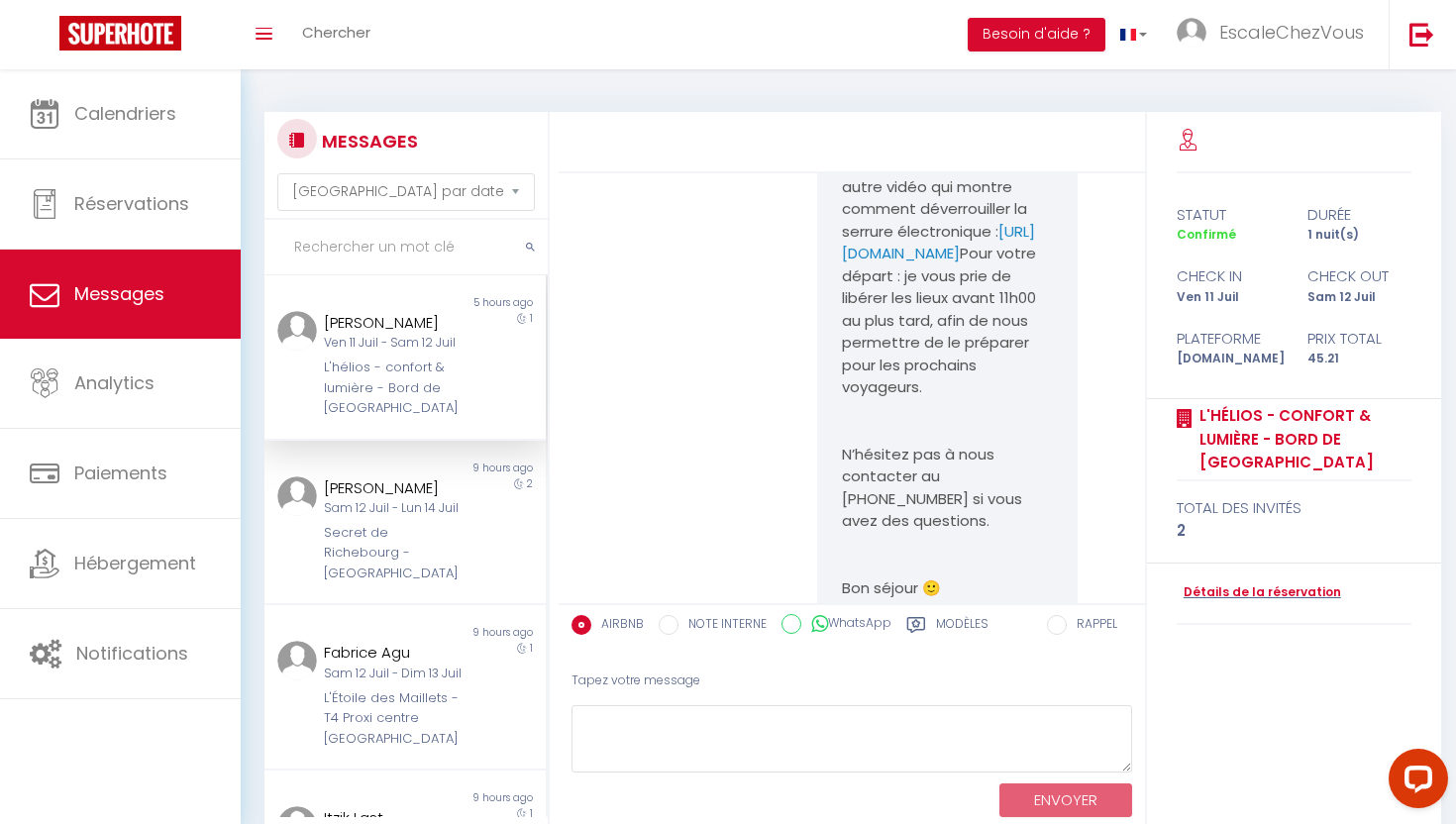 scroll, scrollTop: 3065, scrollLeft: 0, axis: vertical 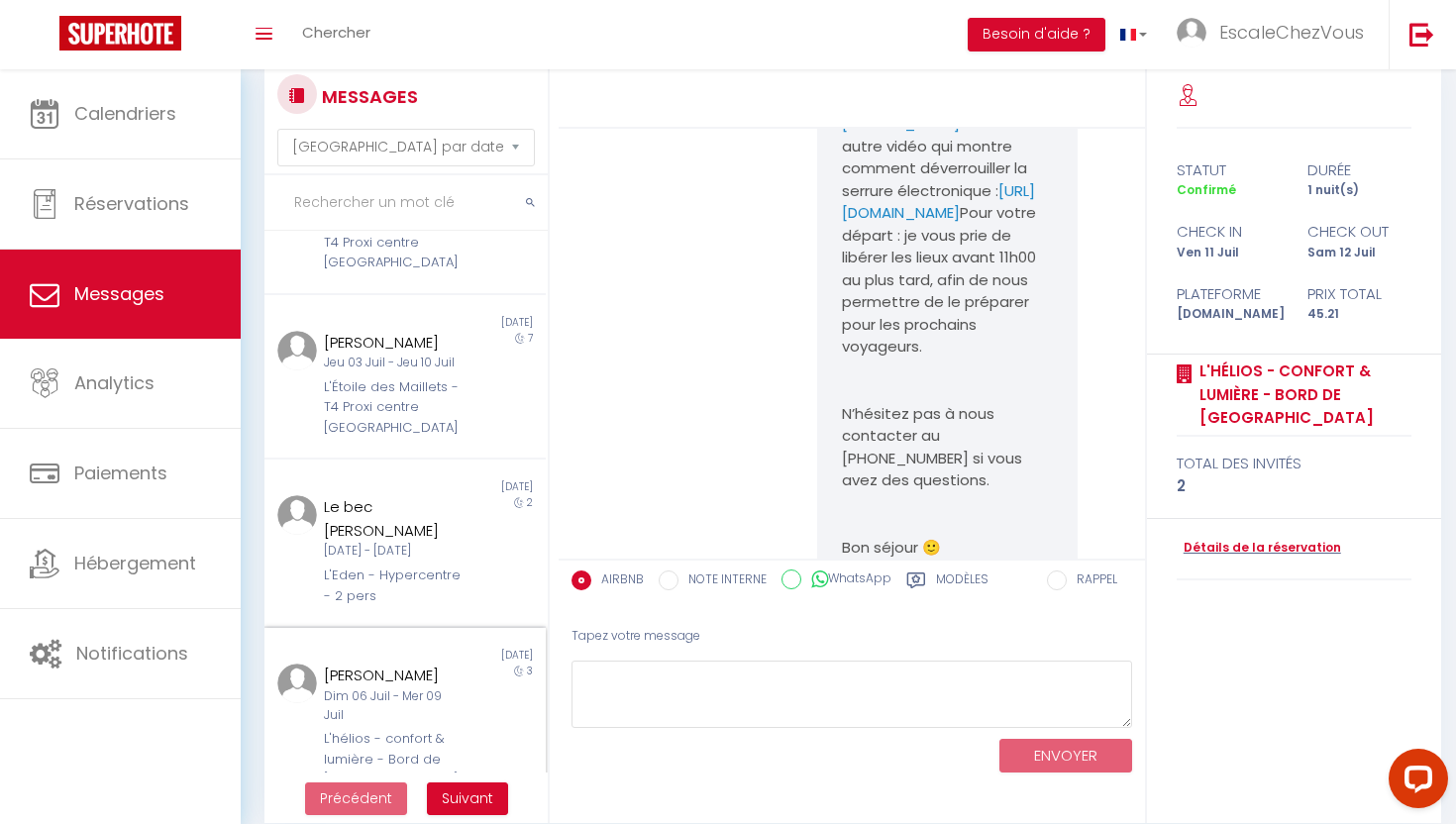 click on "Dim 06 Juil - Mer 09 Juil" at bounding box center (393, 706) 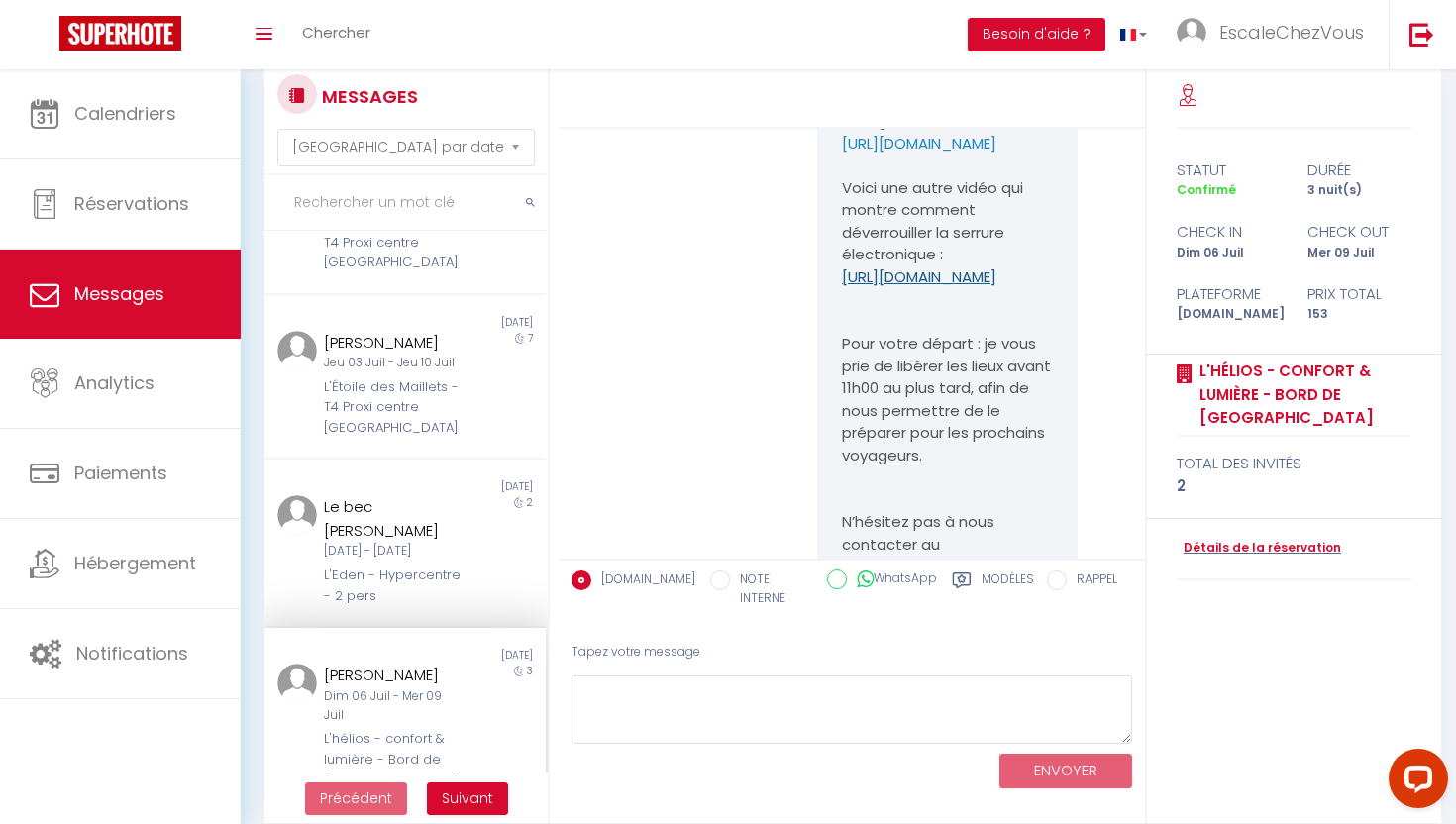 scroll, scrollTop: 1191, scrollLeft: 0, axis: vertical 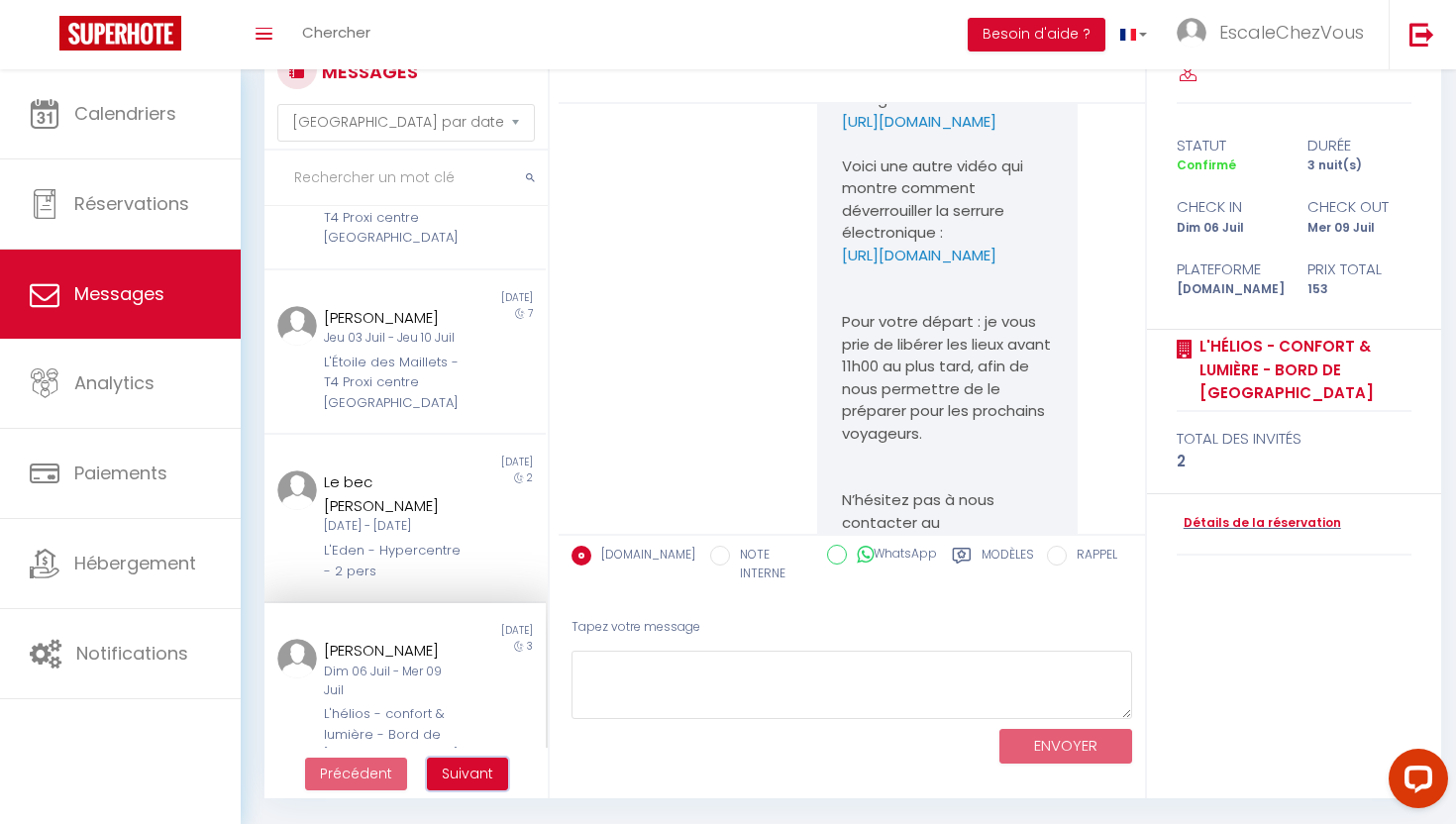 click on "Suivant" at bounding box center [468, 773] 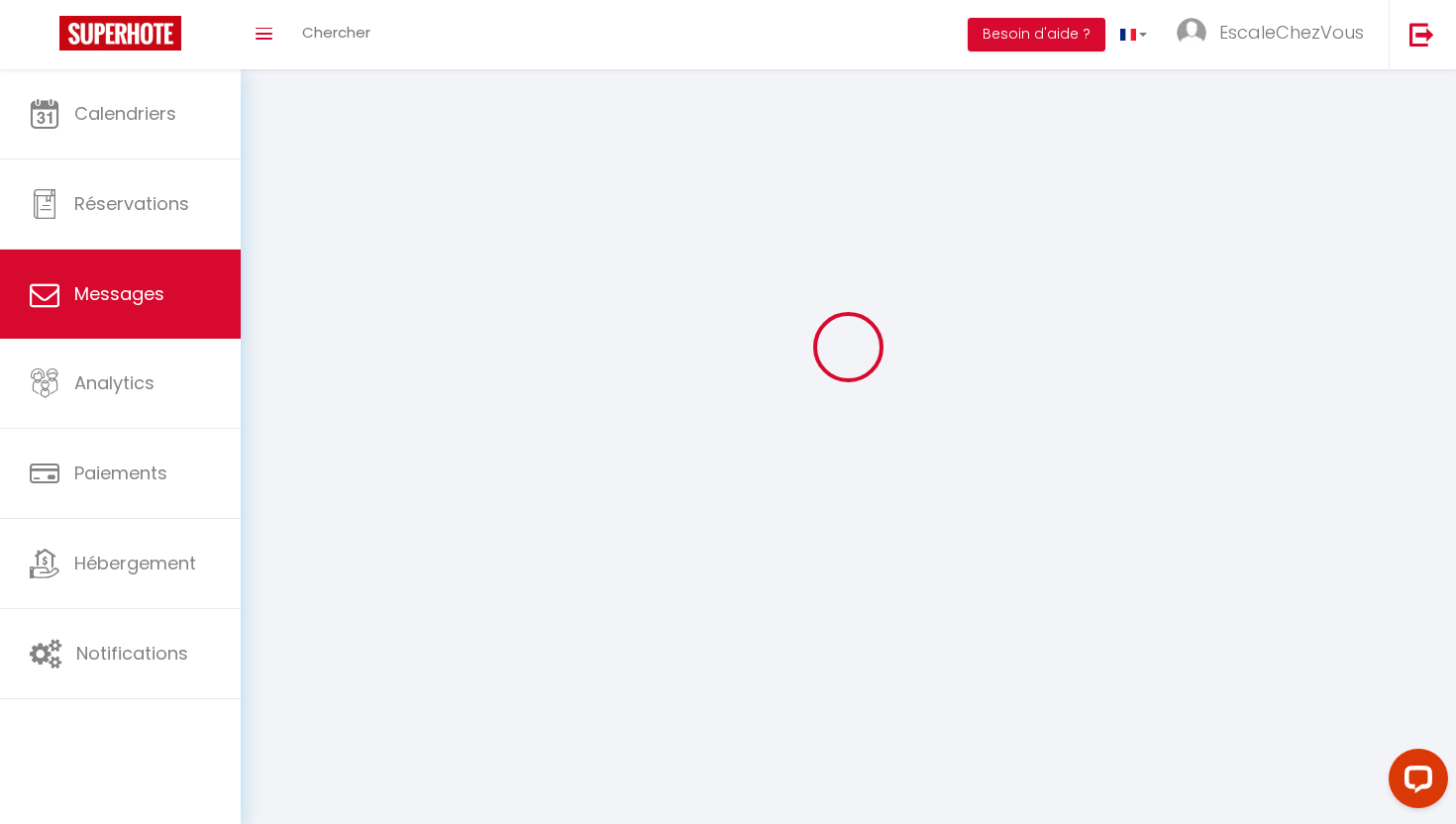 scroll, scrollTop: 1085, scrollLeft: 0, axis: vertical 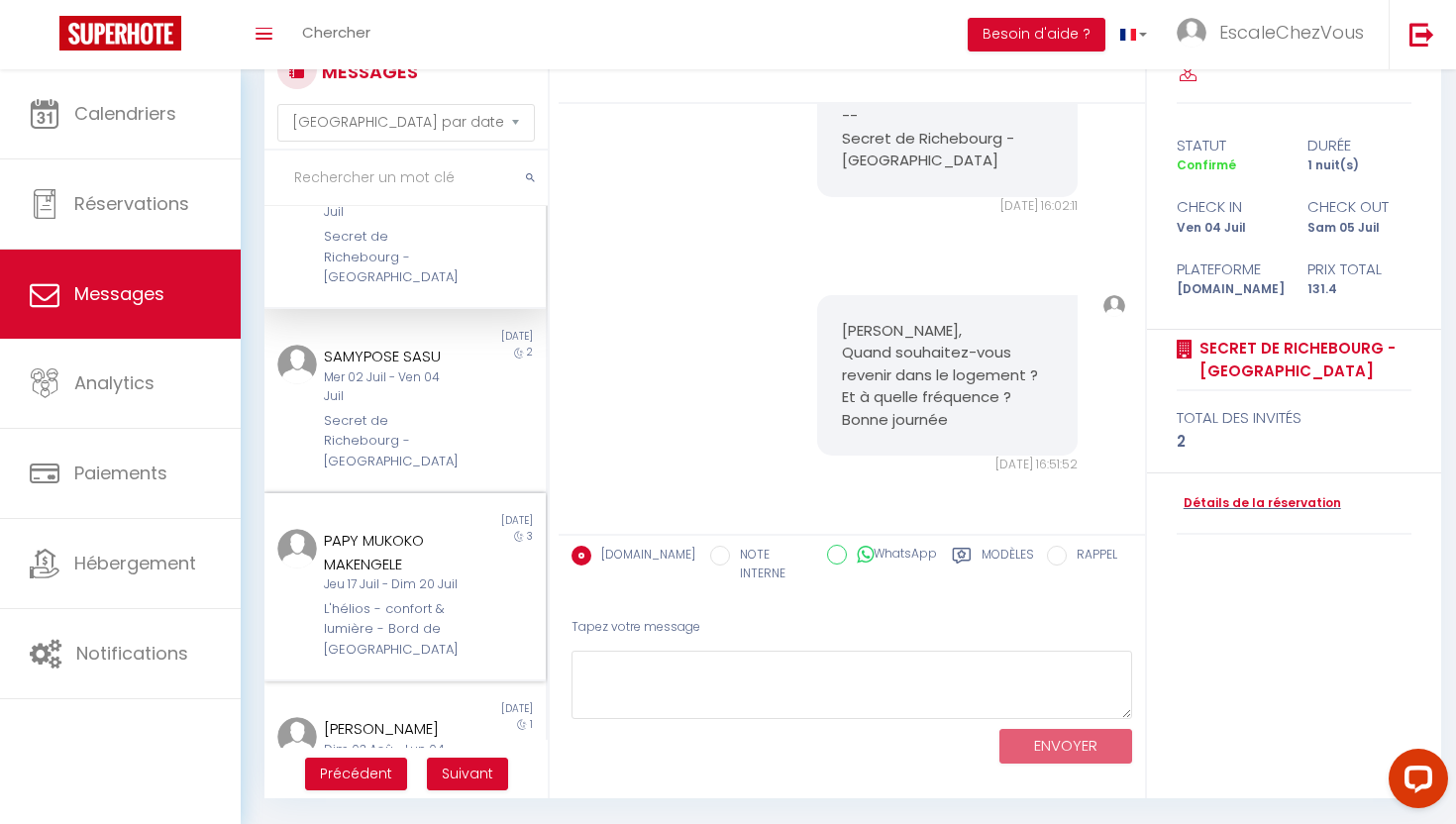 click on "PAPY MUKOKO MAKENGELE" at bounding box center (393, 552) 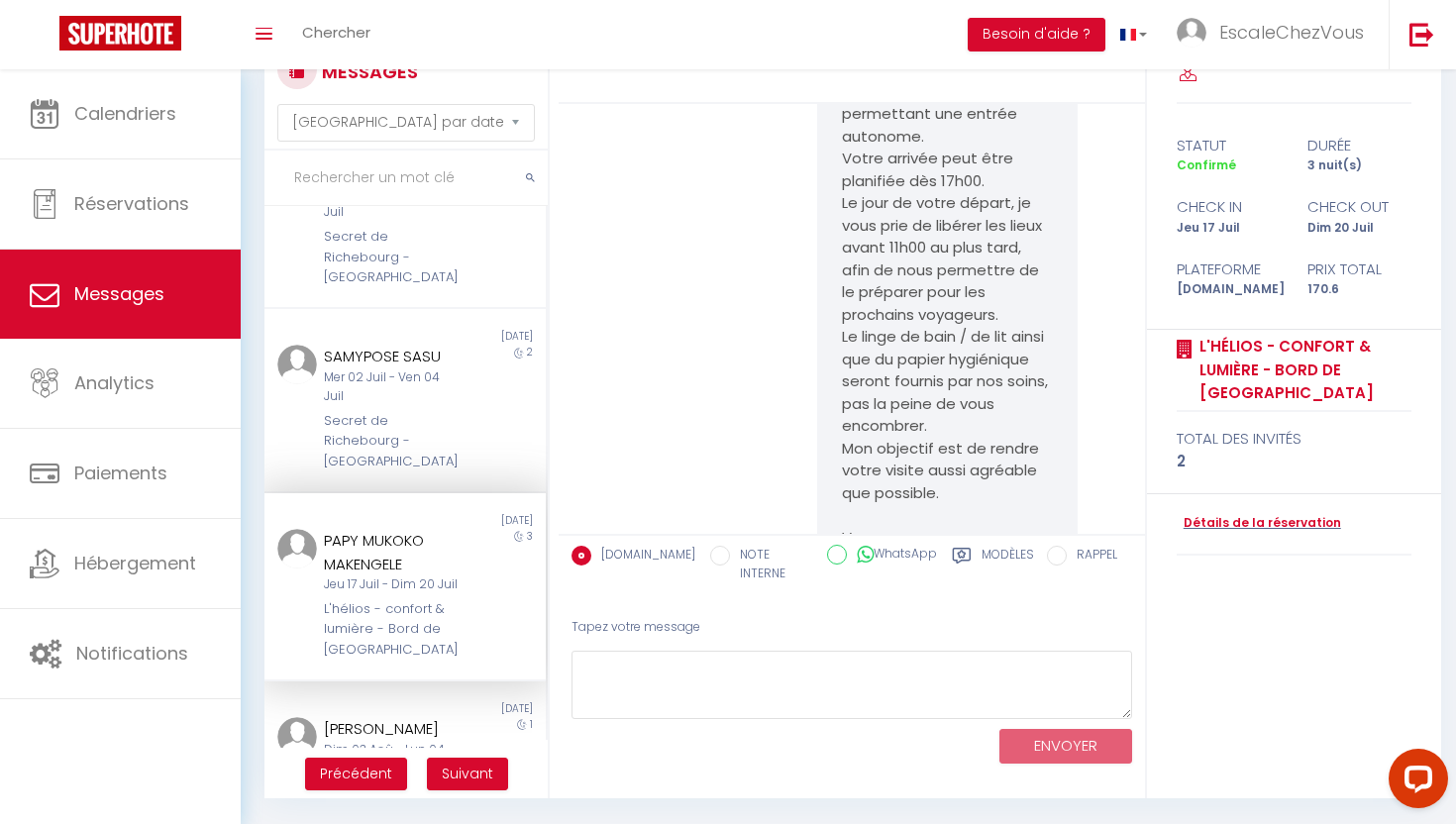 scroll, scrollTop: 292, scrollLeft: 0, axis: vertical 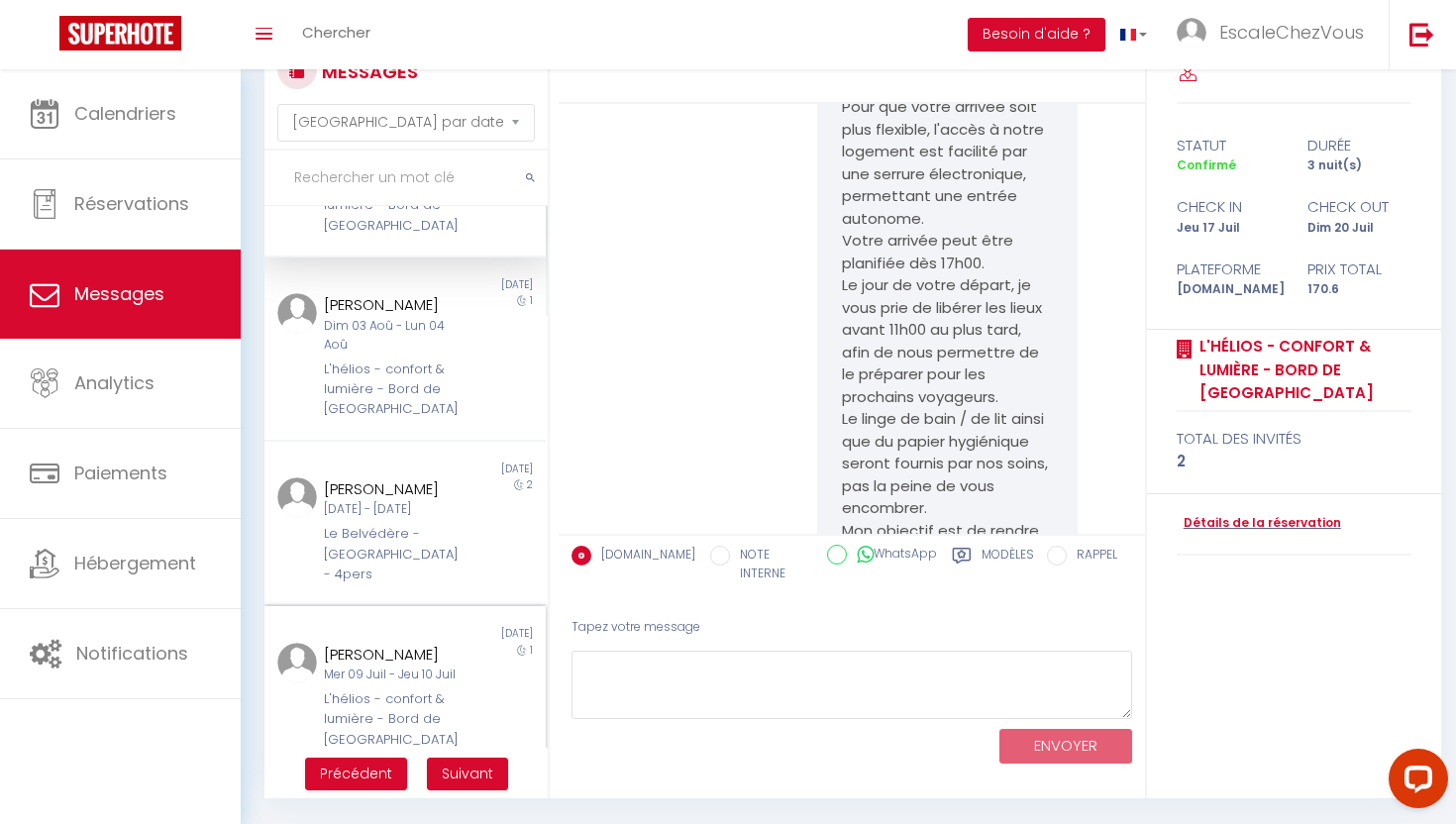 click on "L'hélios - confort & lumière - Bord de [GEOGRAPHIC_DATA]" at bounding box center [393, 719] 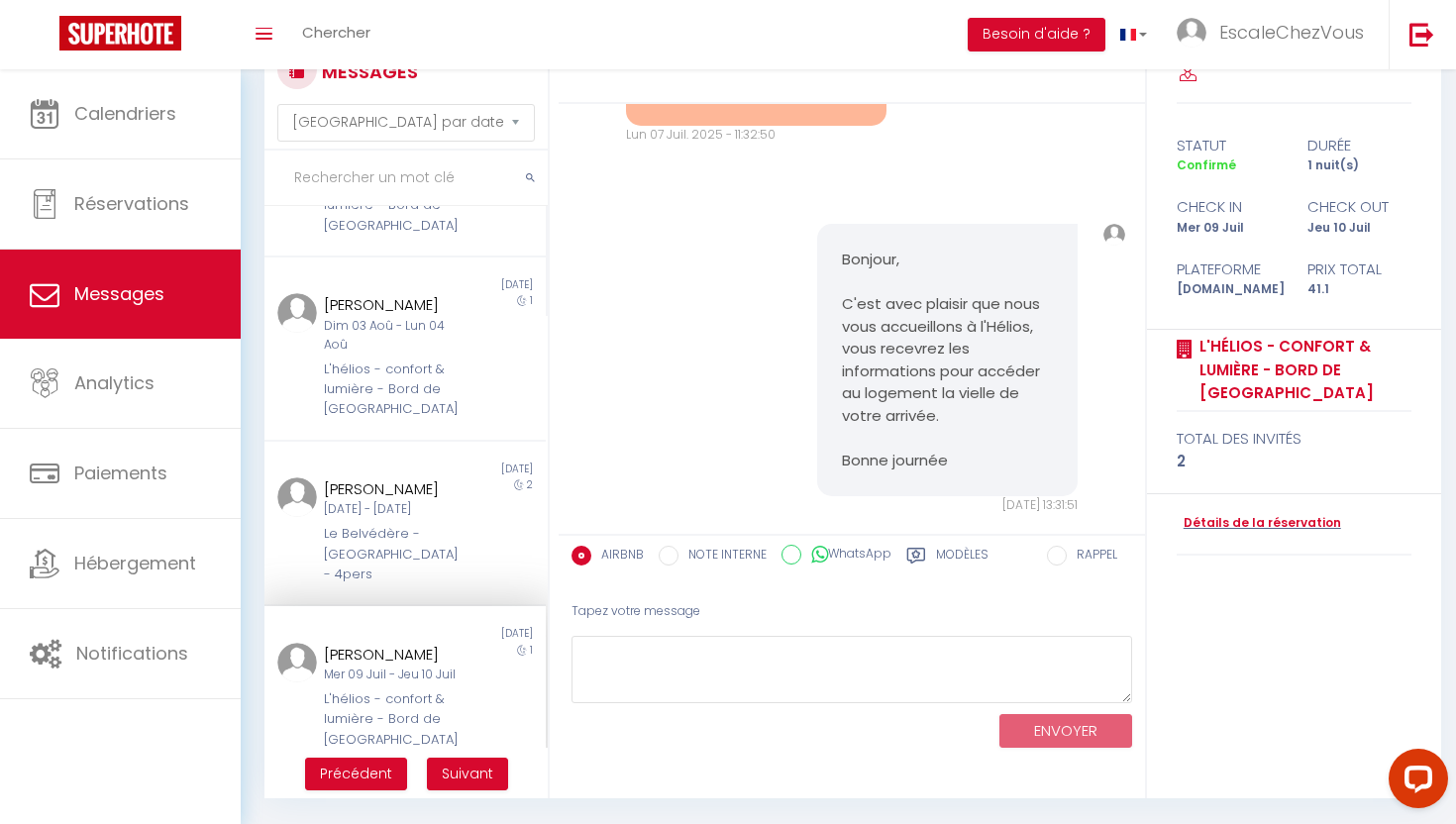 scroll, scrollTop: 2031, scrollLeft: 0, axis: vertical 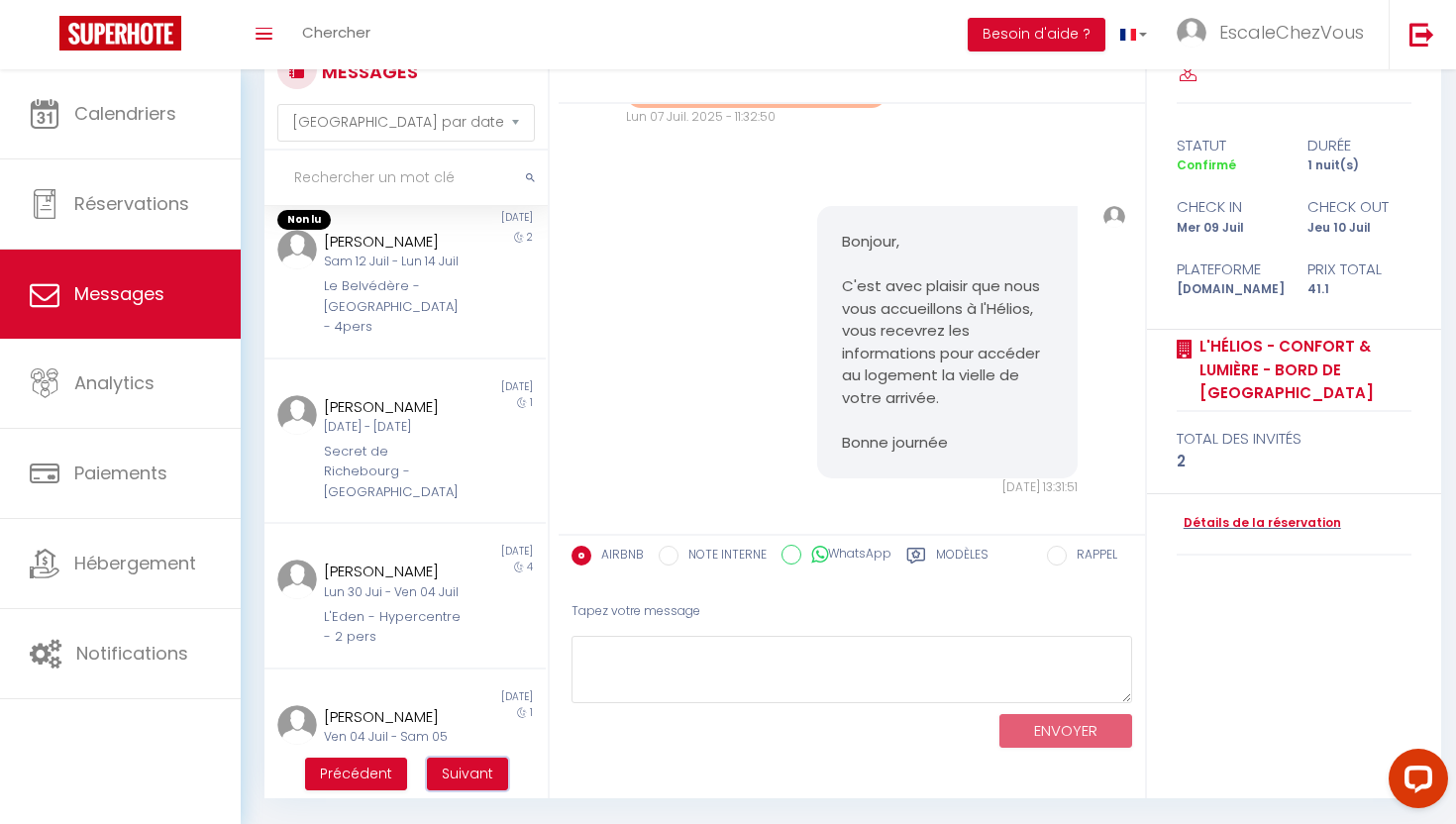 click on "Suivant" at bounding box center (468, 773) 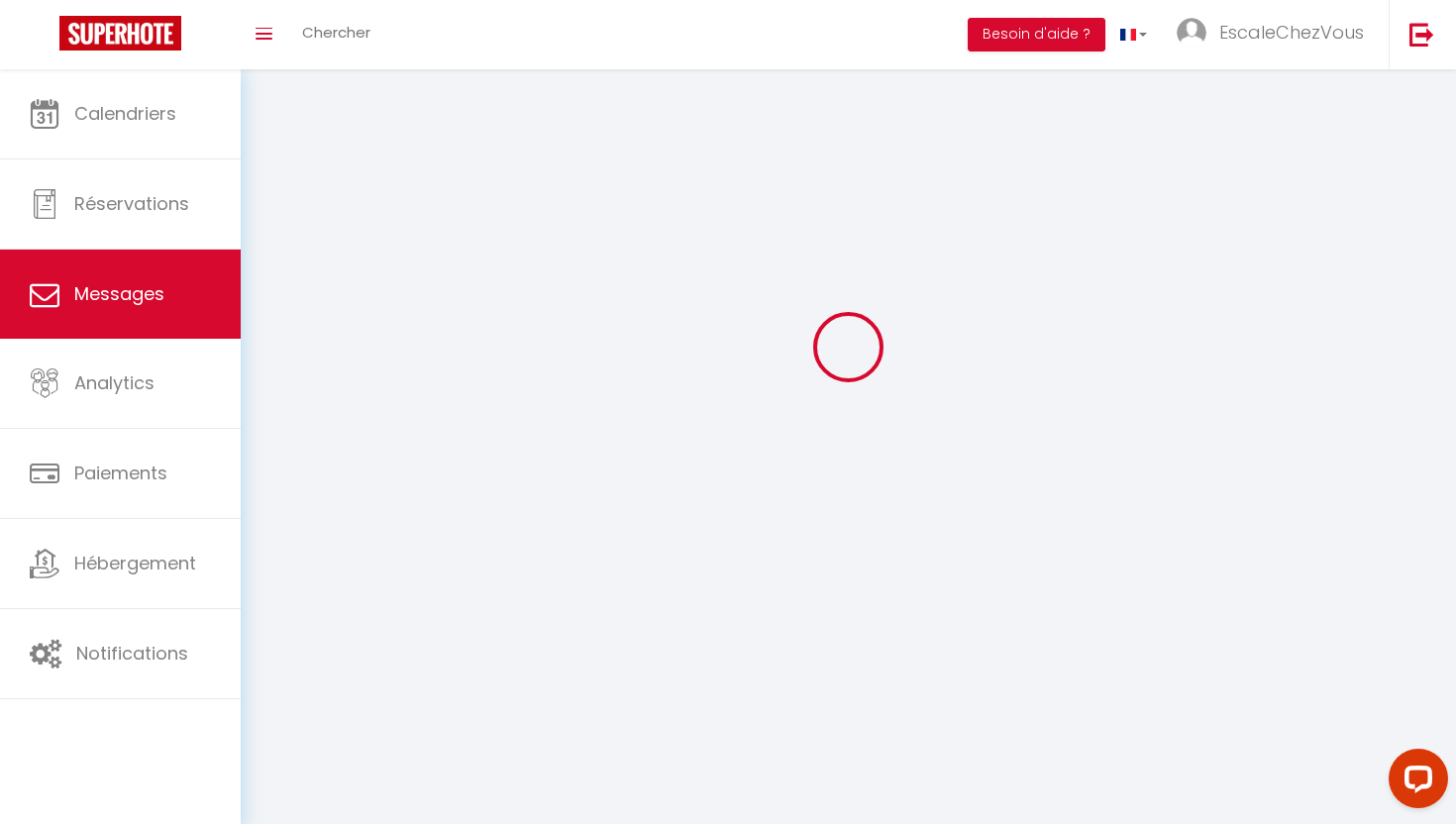 scroll, scrollTop: 973, scrollLeft: 0, axis: vertical 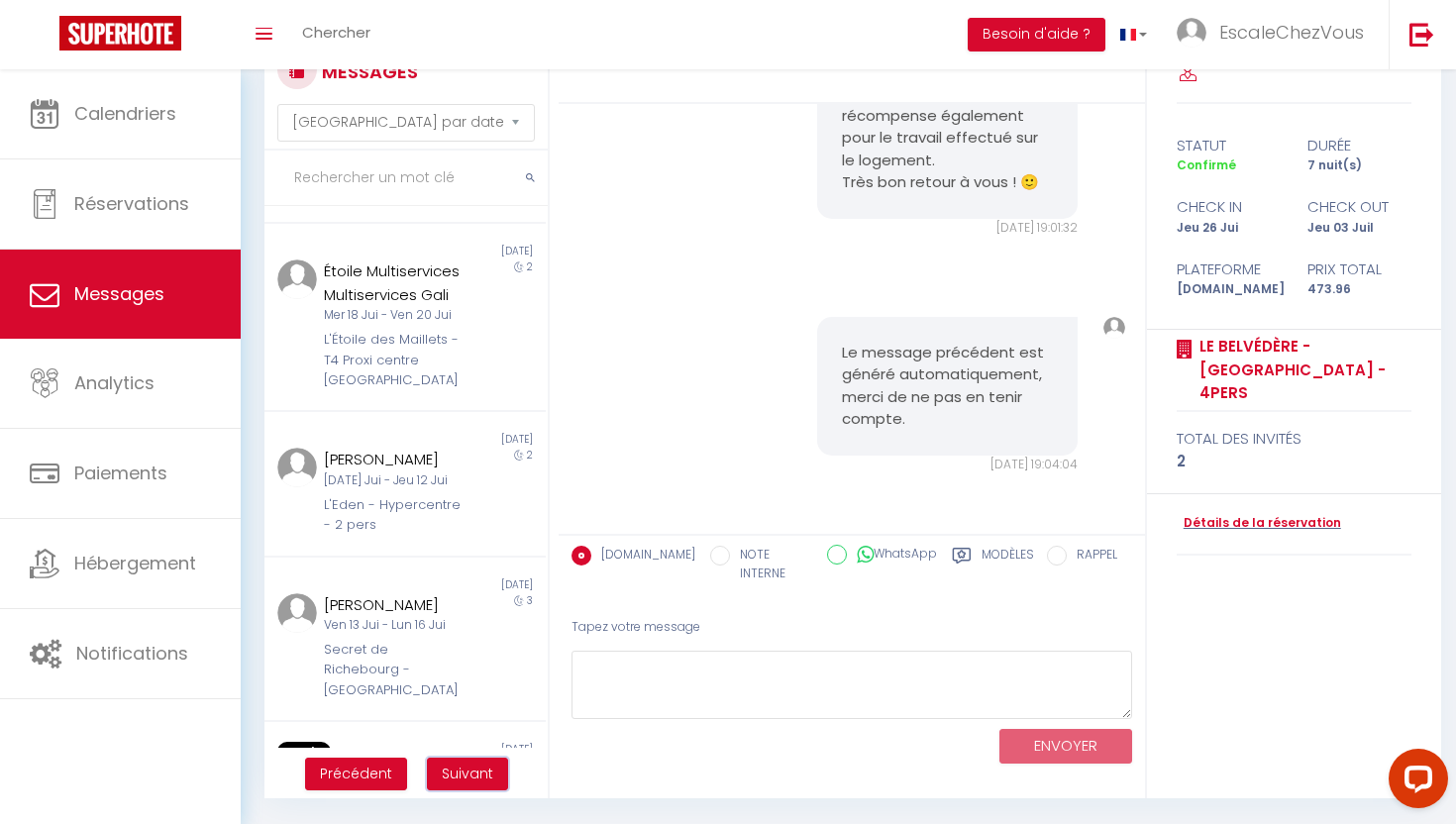 click on "Suivant" at bounding box center (468, 773) 